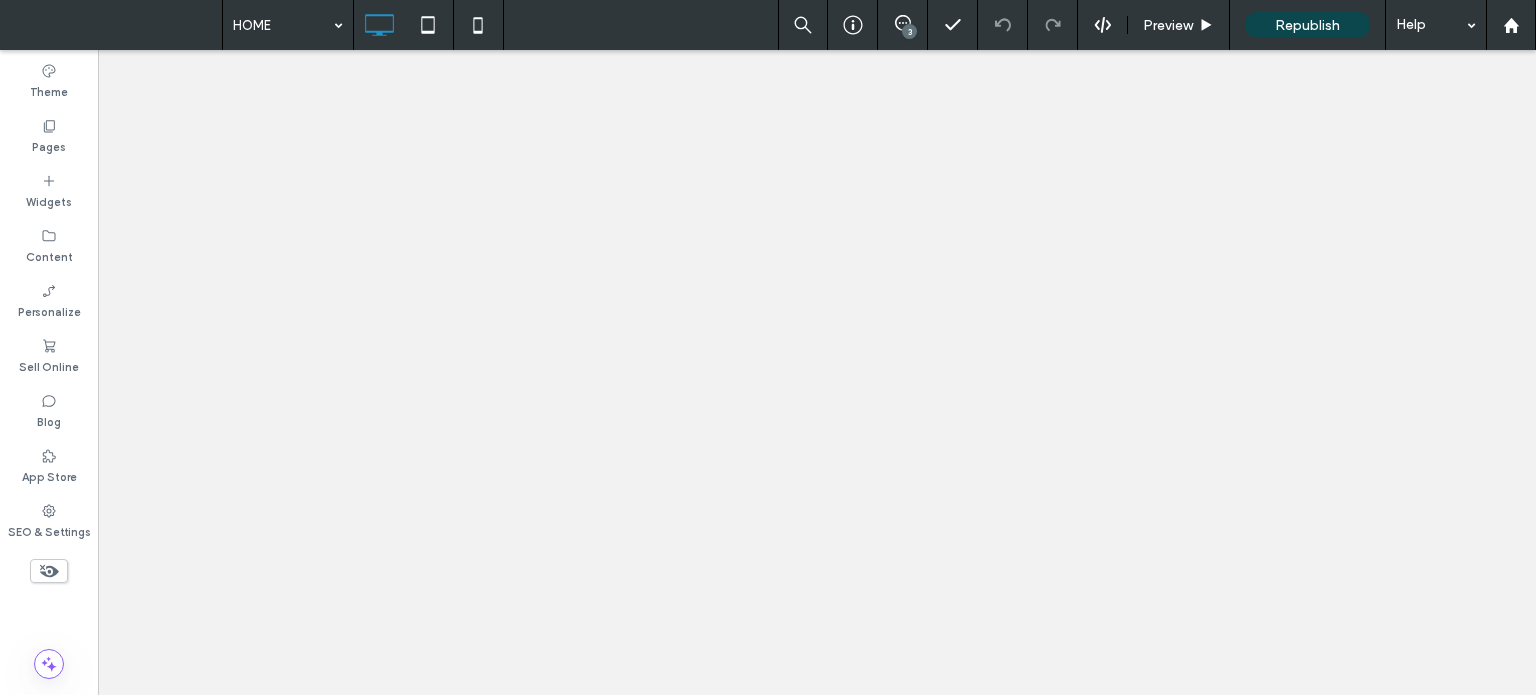 scroll, scrollTop: 0, scrollLeft: 0, axis: both 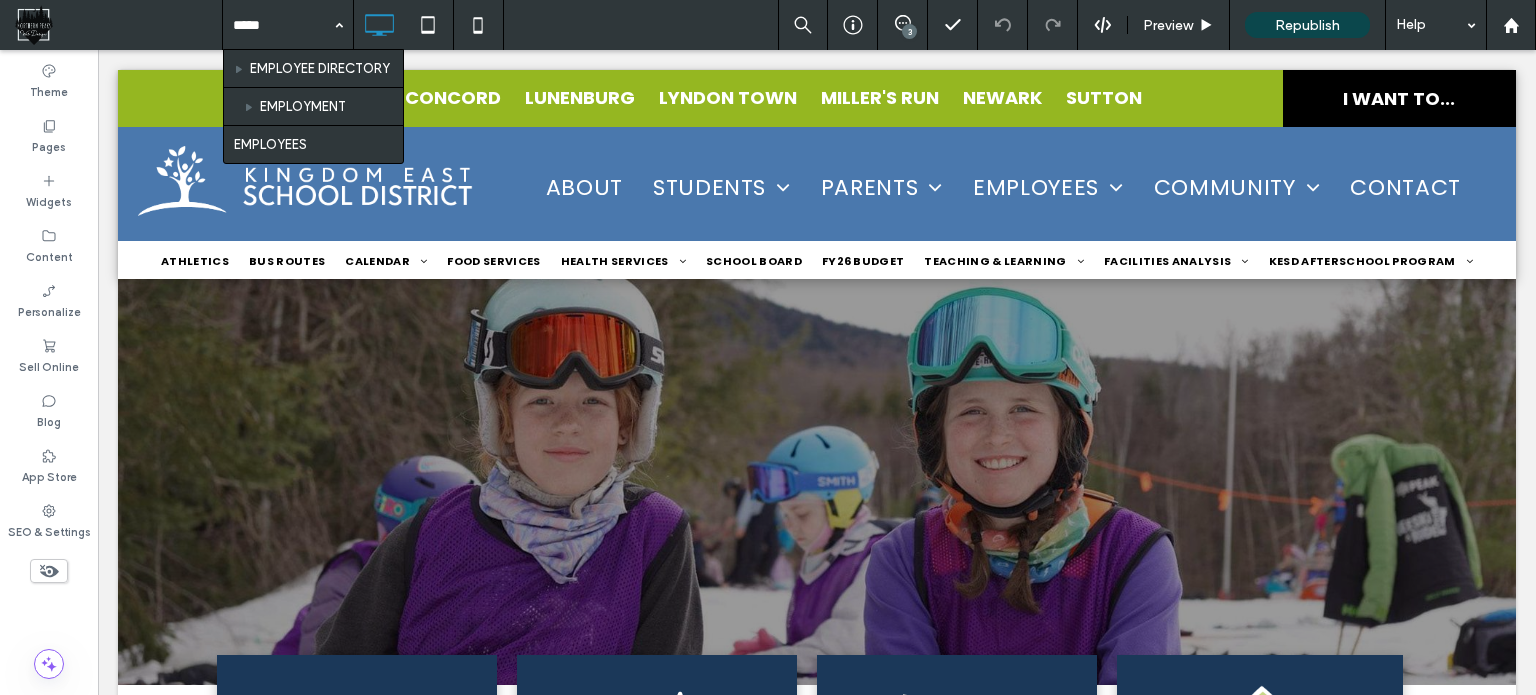 type on "******" 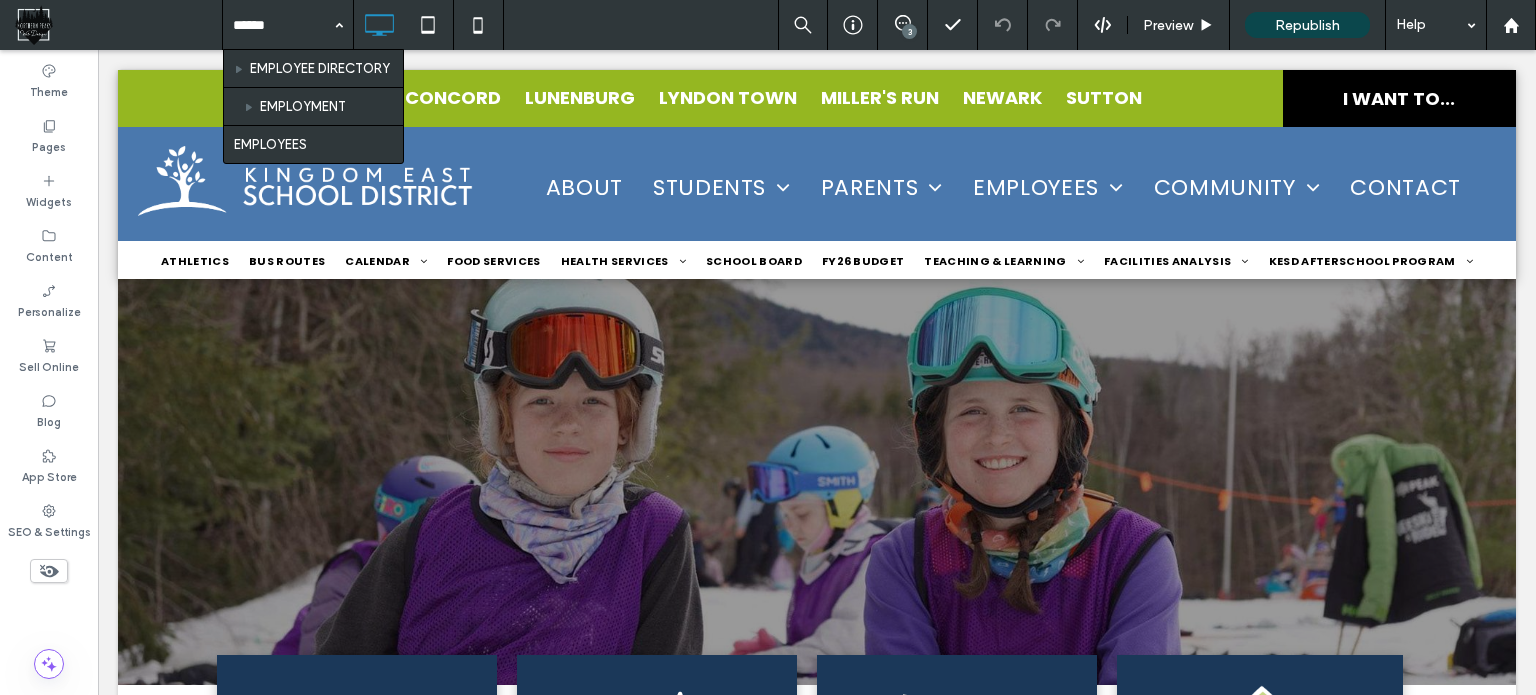 type 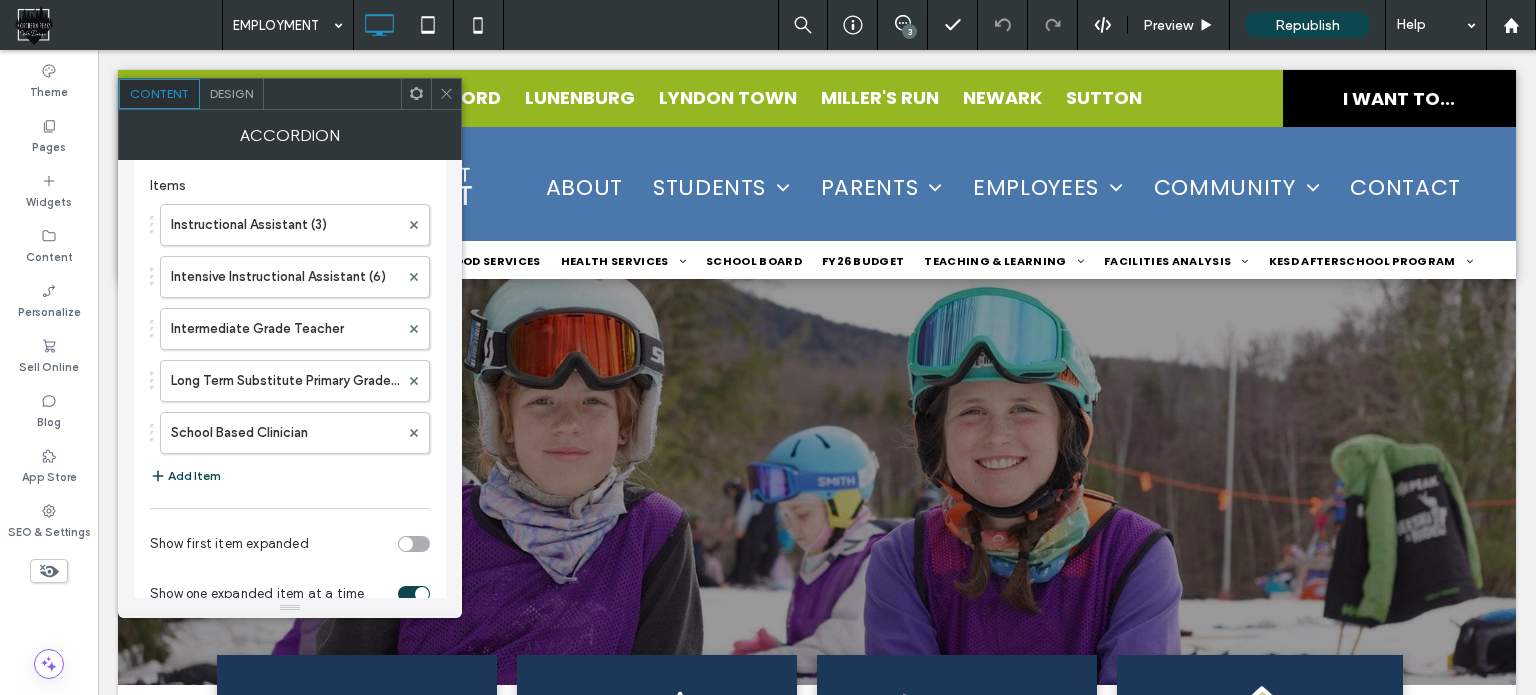 scroll, scrollTop: 299, scrollLeft: 0, axis: vertical 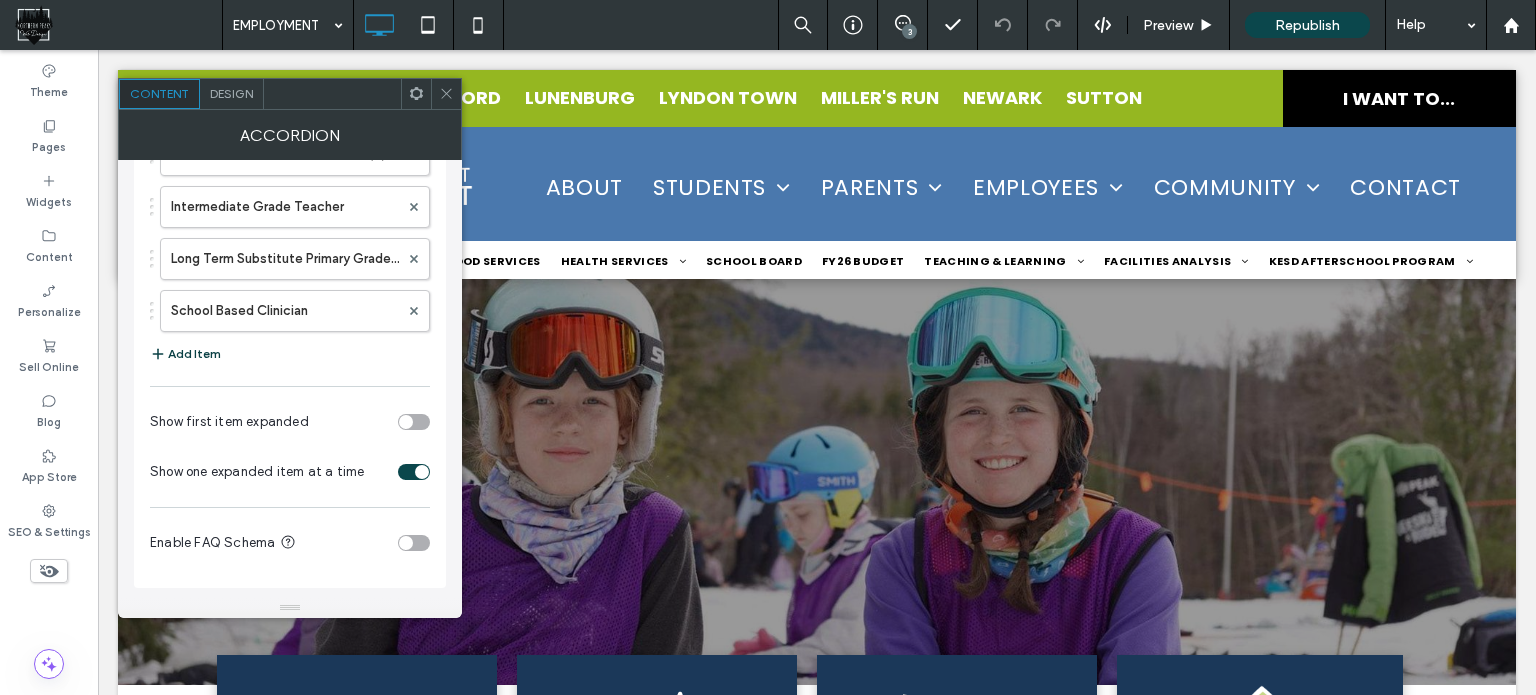 click on "Add Item" at bounding box center [185, 354] 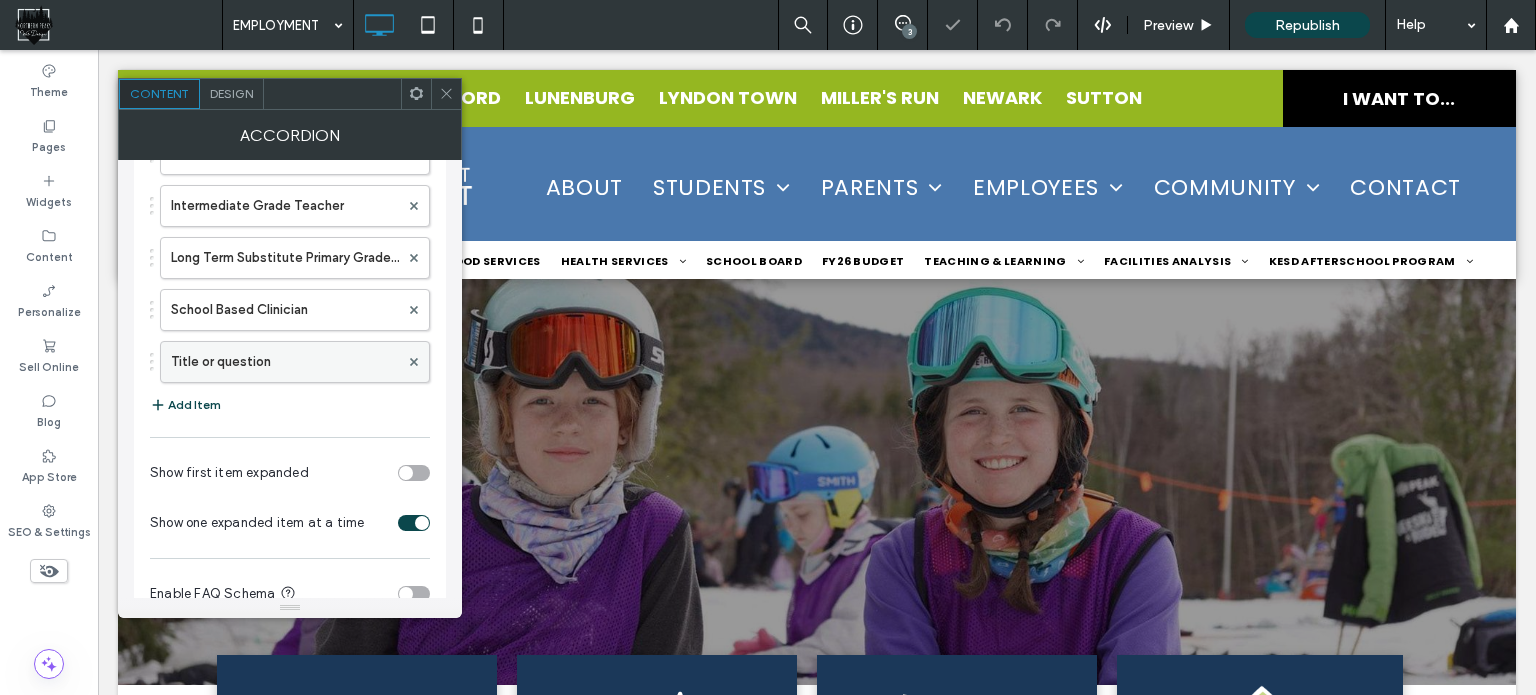 click on "Title or question" at bounding box center [285, 362] 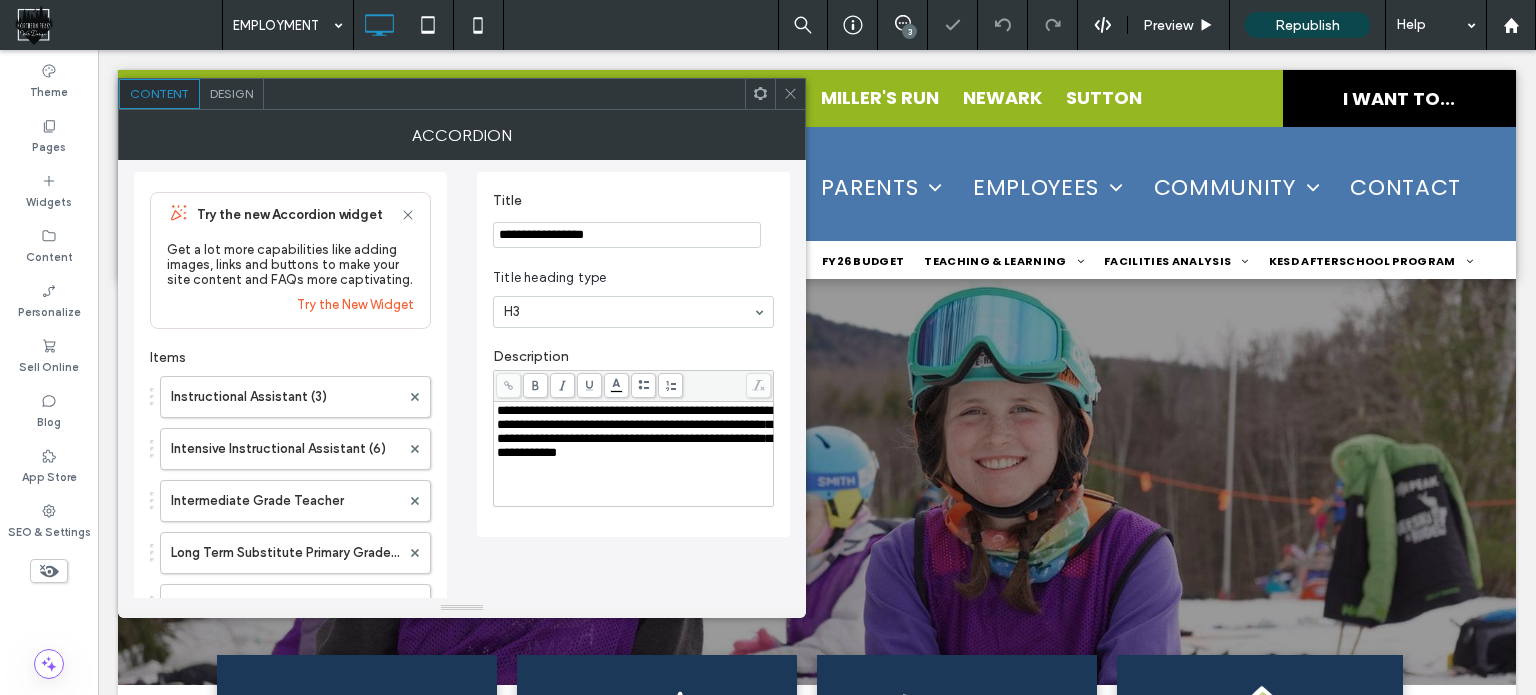 scroll, scrollTop: 0, scrollLeft: 0, axis: both 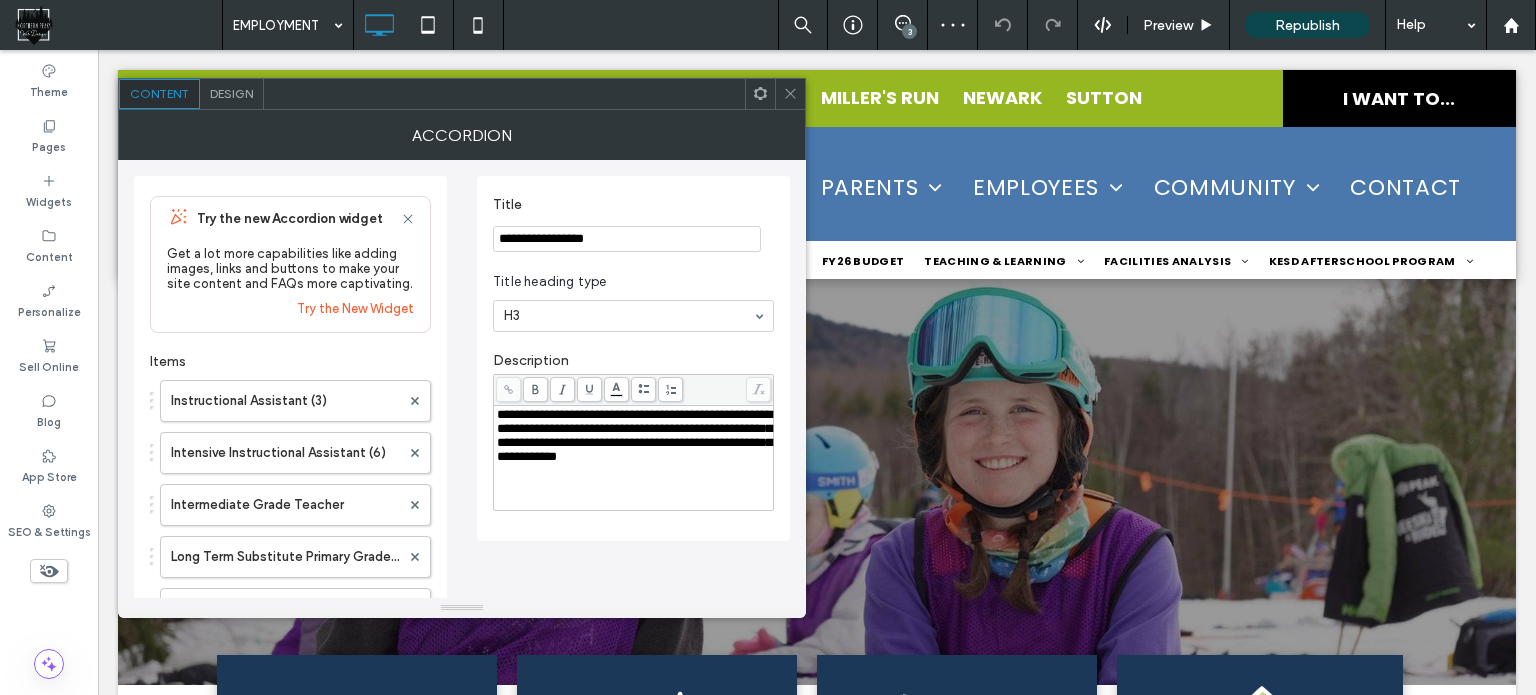 click on "**********" at bounding box center (634, 435) 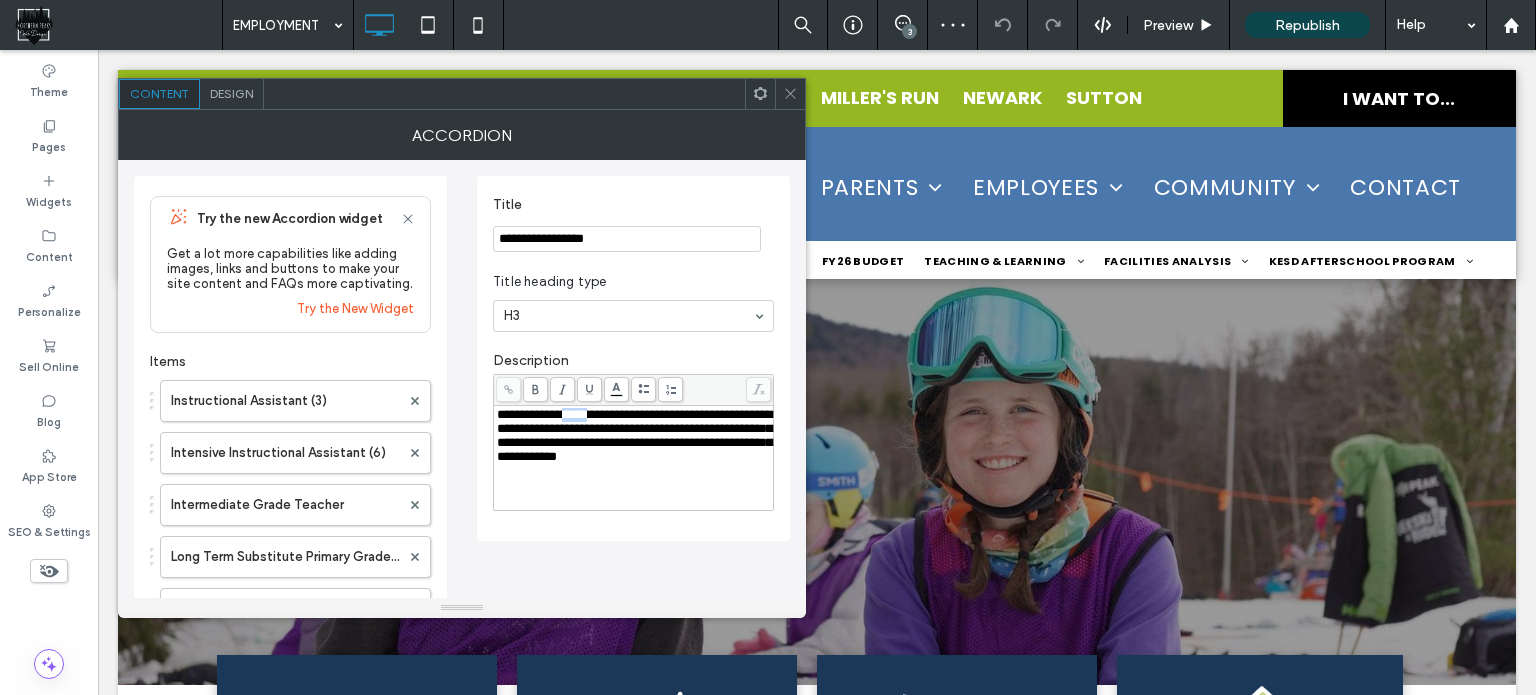 click on "**********" at bounding box center (634, 435) 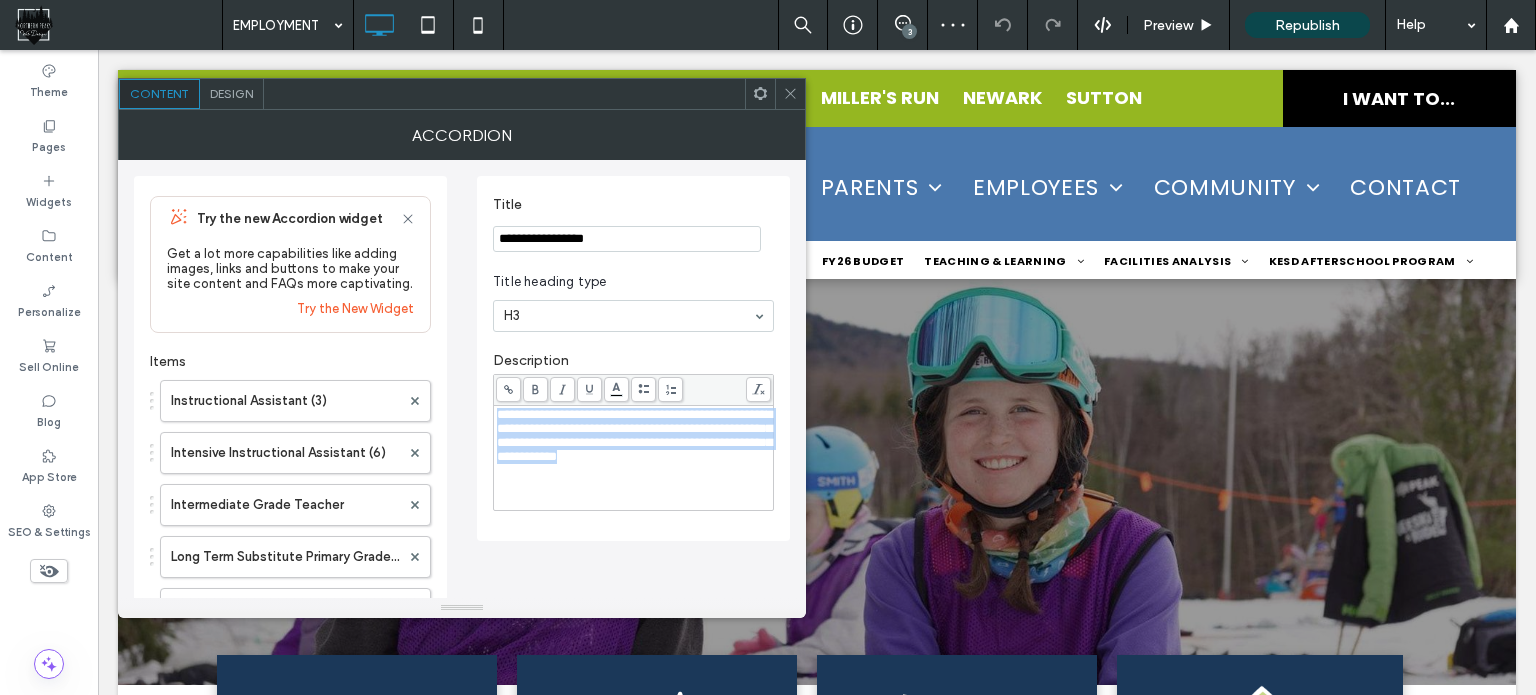 click on "**********" at bounding box center [634, 435] 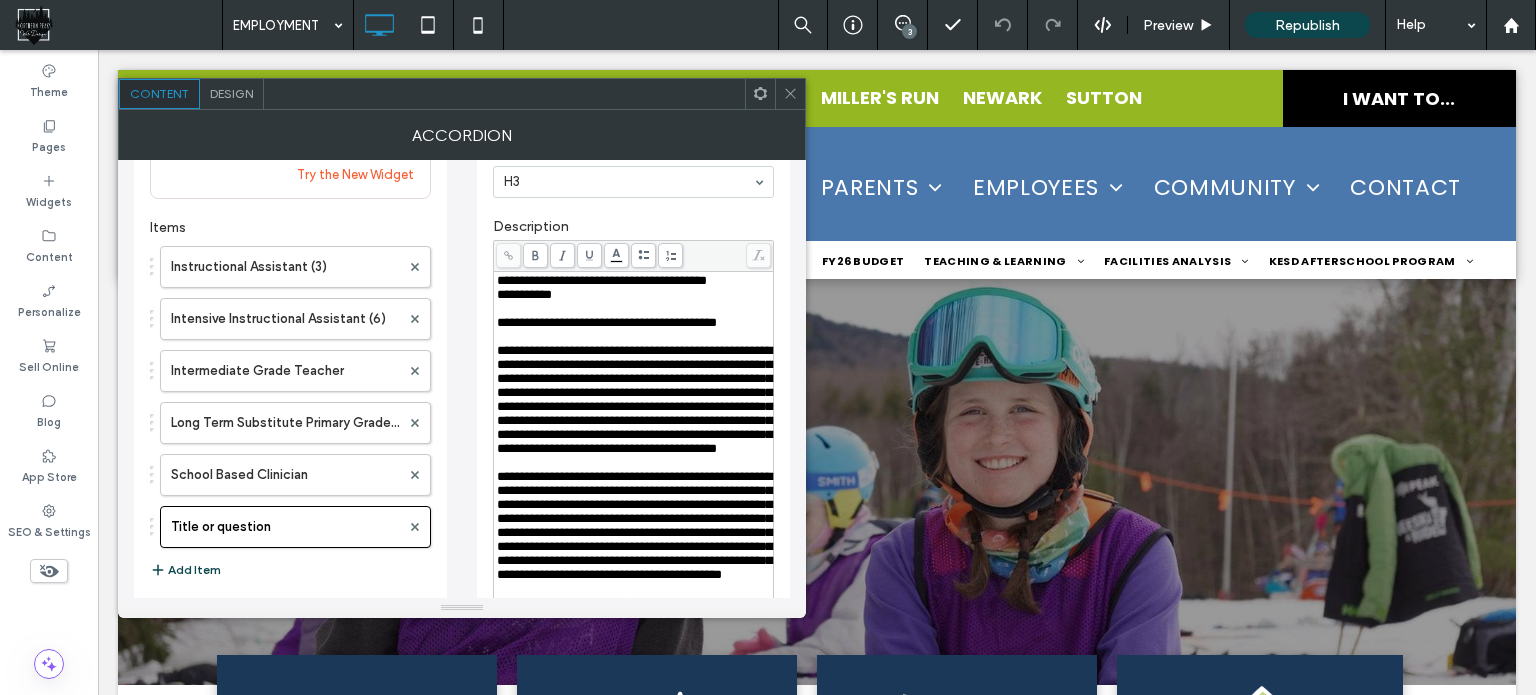 scroll, scrollTop: 104, scrollLeft: 0, axis: vertical 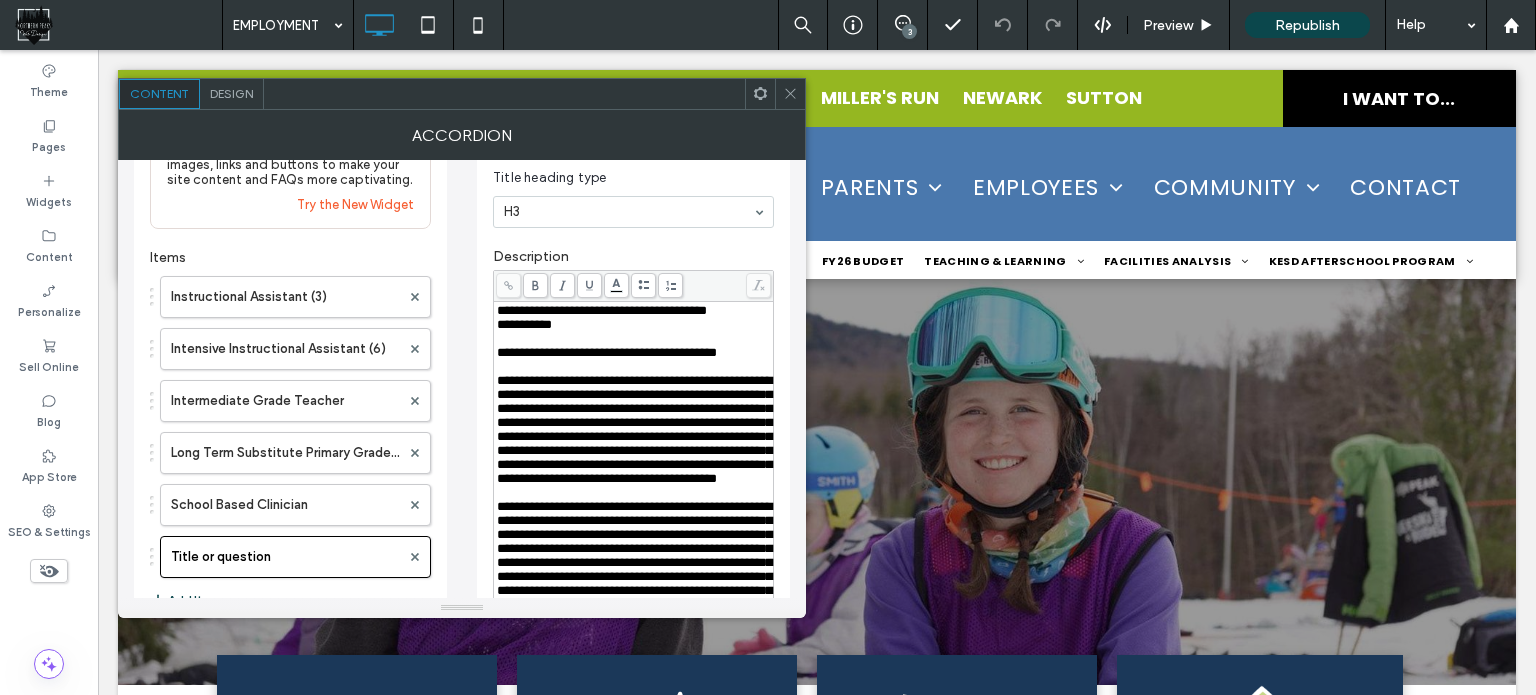 click on "**********" at bounding box center (607, 352) 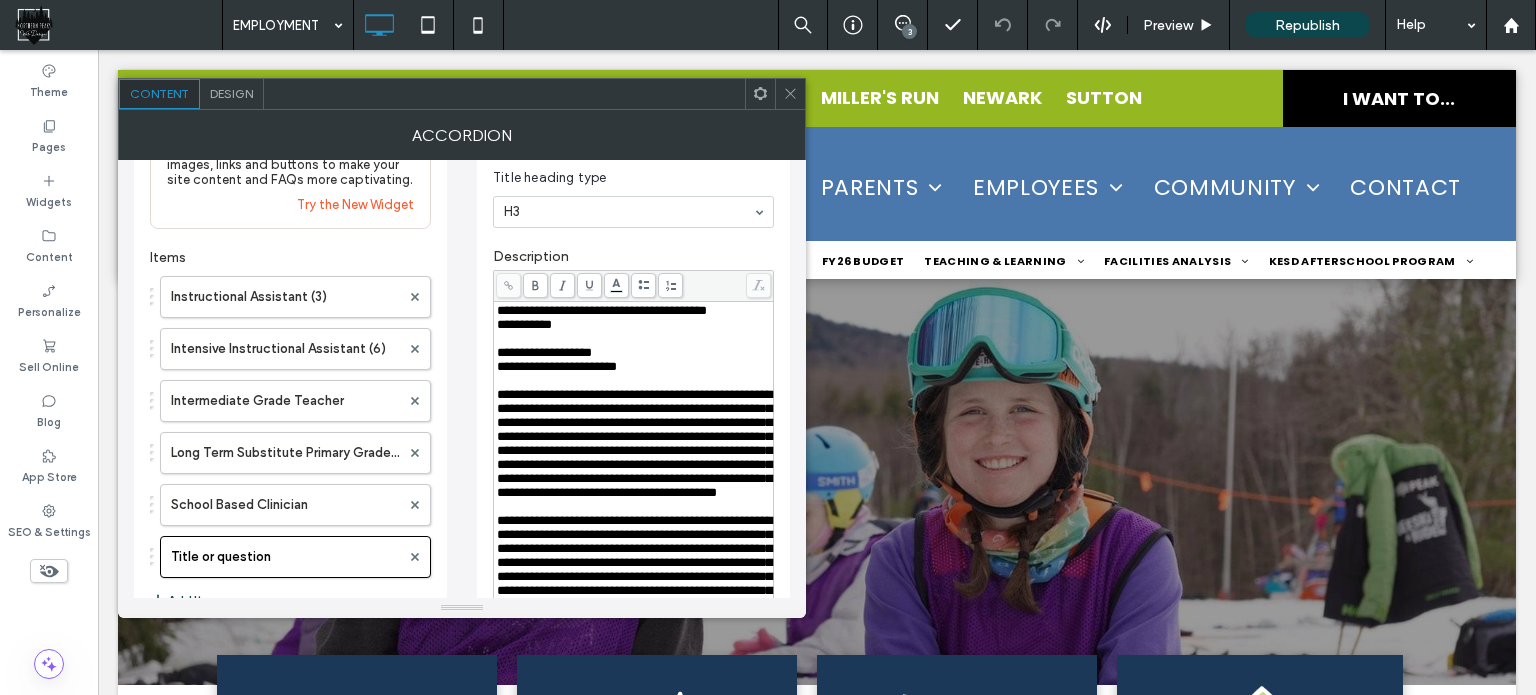 click at bounding box center [634, 339] 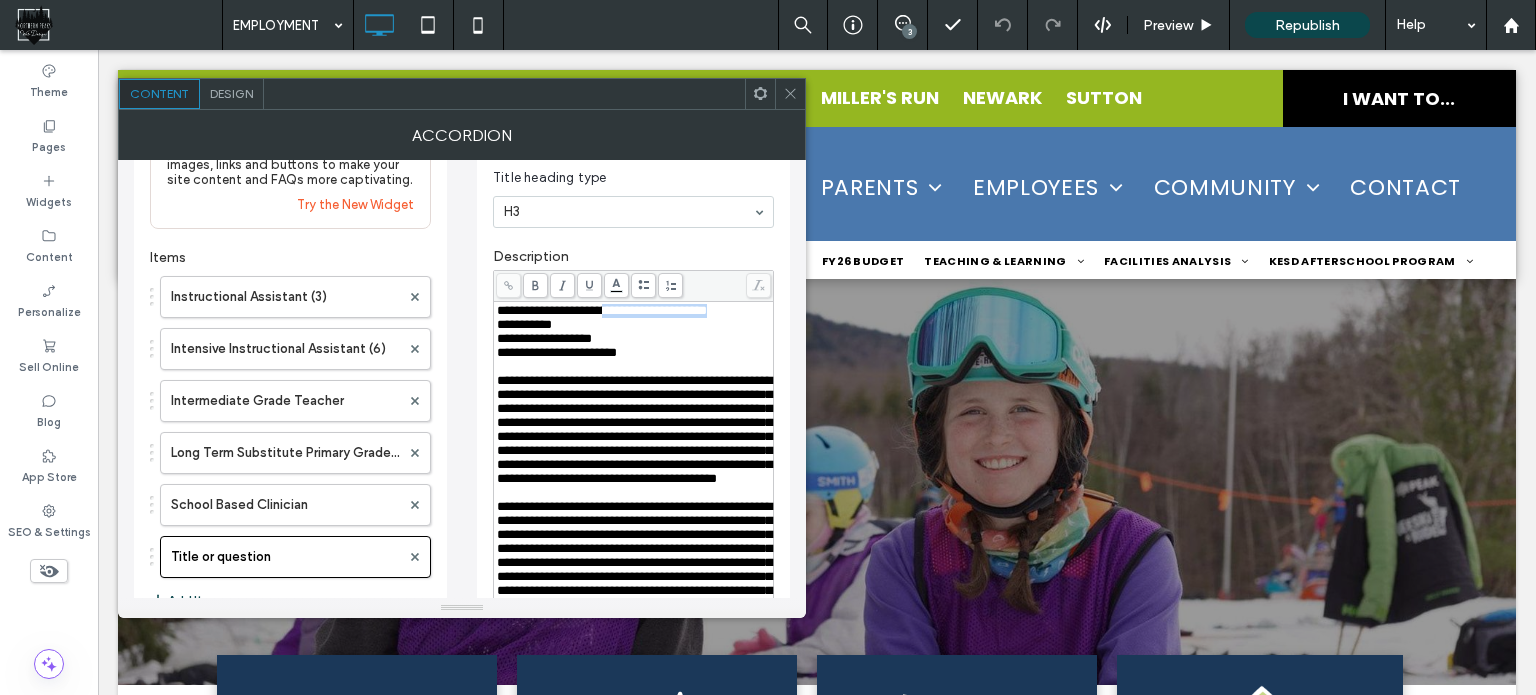 drag, startPoint x: 644, startPoint y: 314, endPoint x: 668, endPoint y: 323, distance: 25.632011 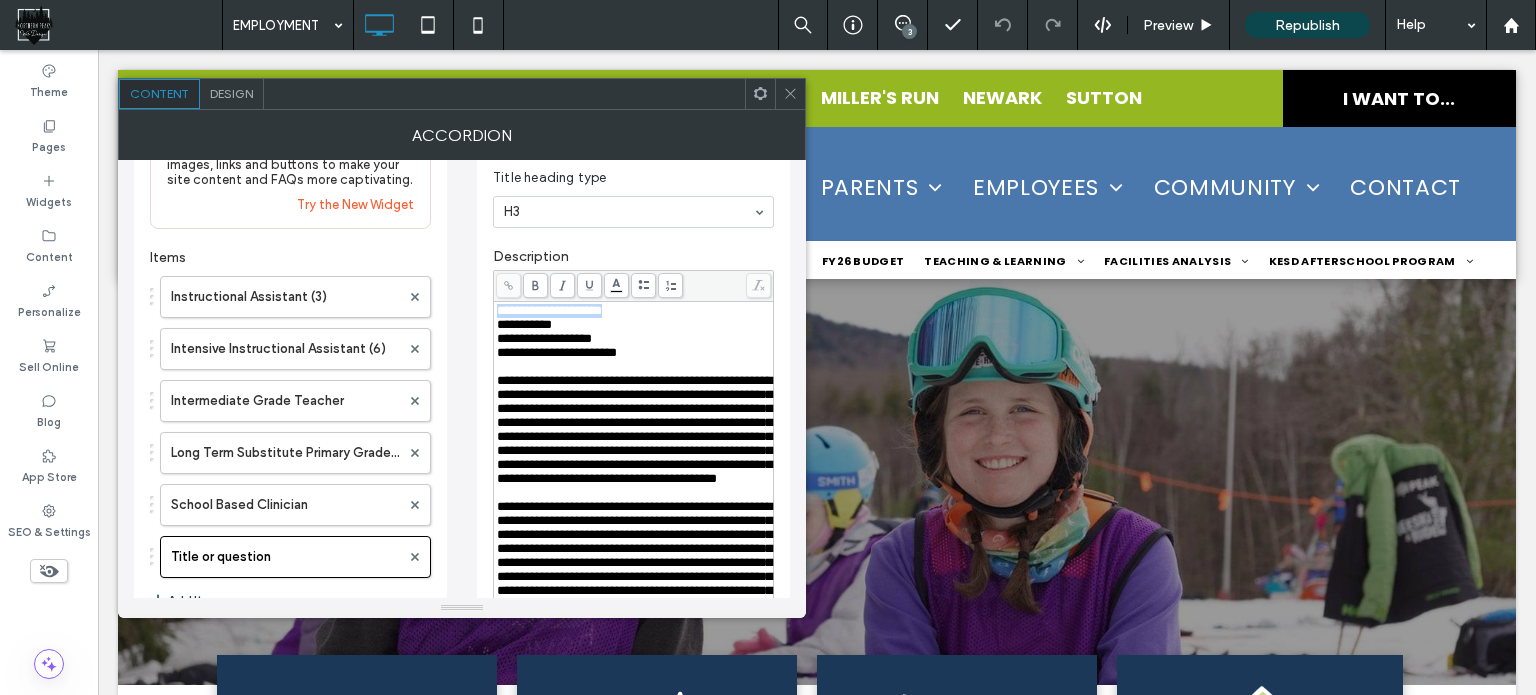 drag, startPoint x: 658, startPoint y: 312, endPoint x: 484, endPoint y: 310, distance: 174.01149 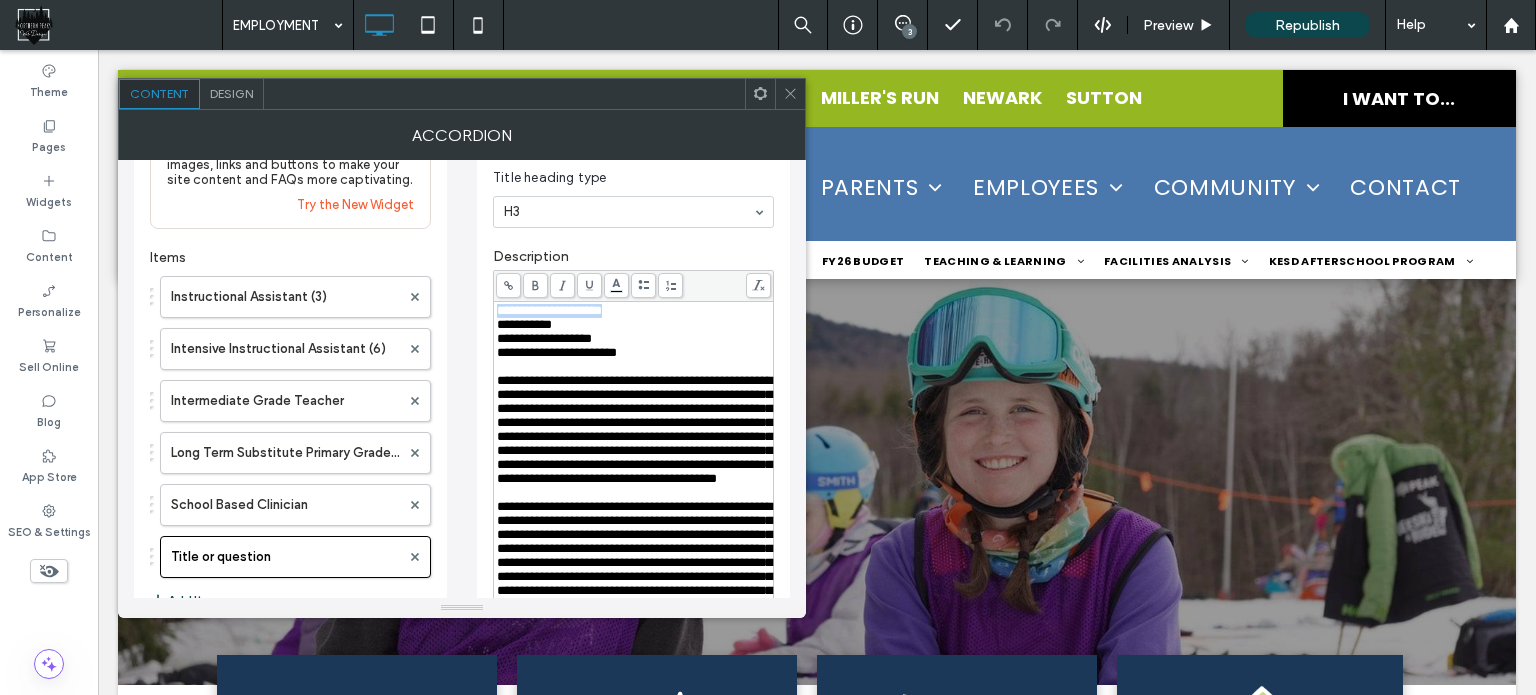 copy on "**********" 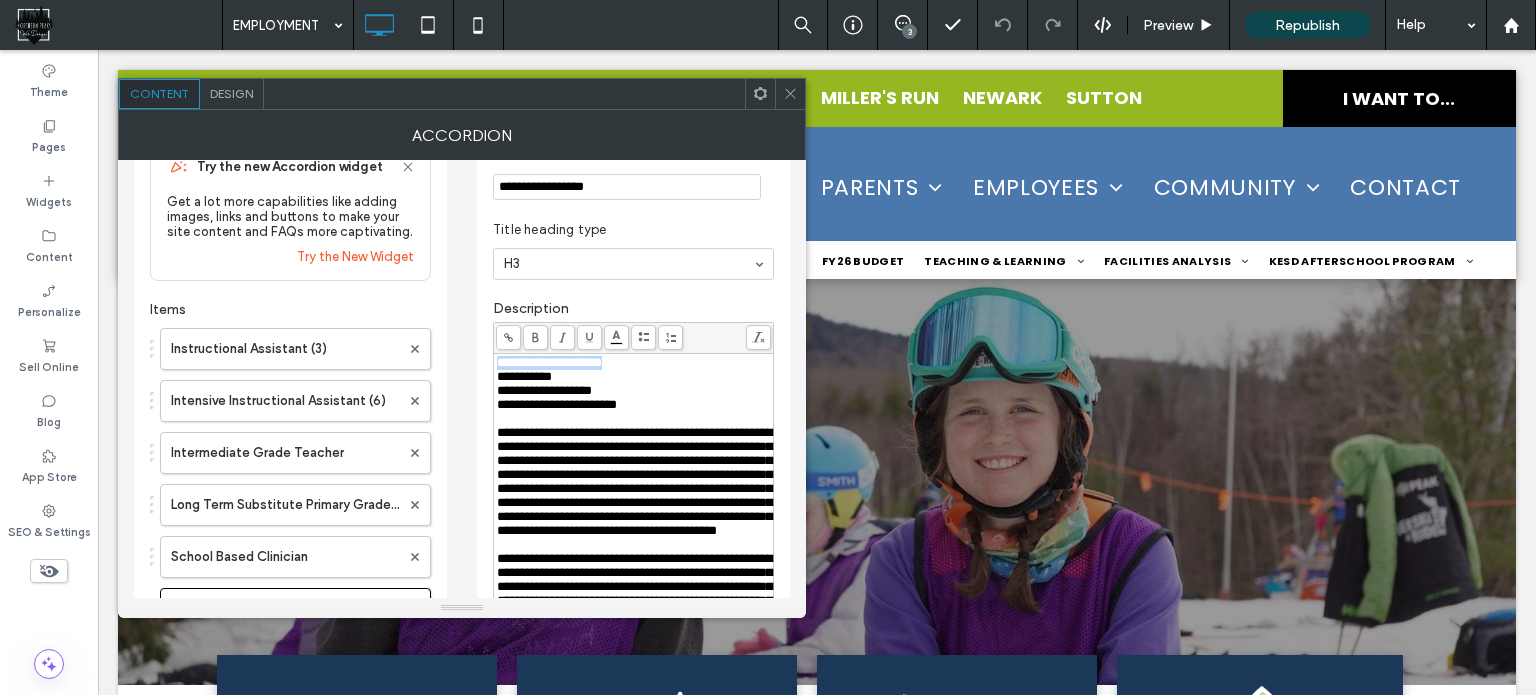 scroll, scrollTop: 4, scrollLeft: 0, axis: vertical 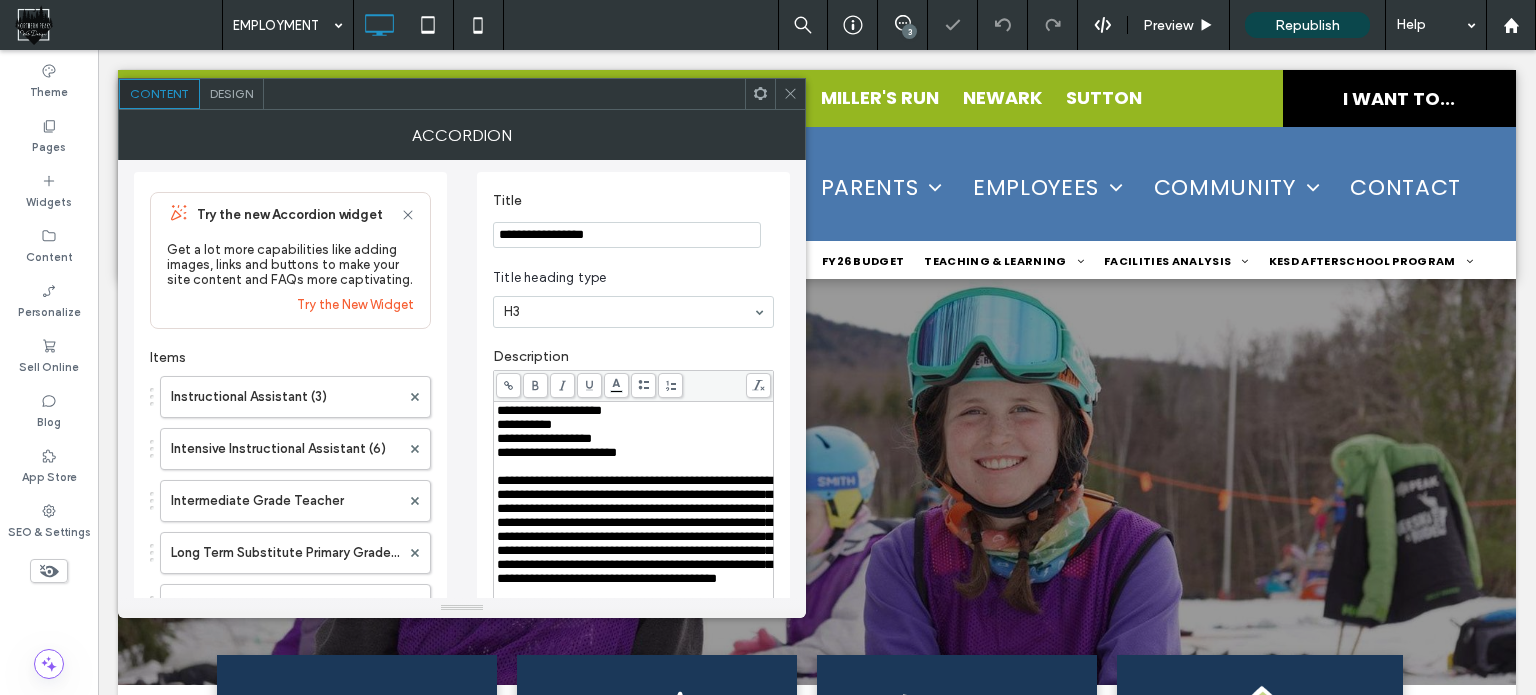 click on "**********" at bounding box center (627, 235) 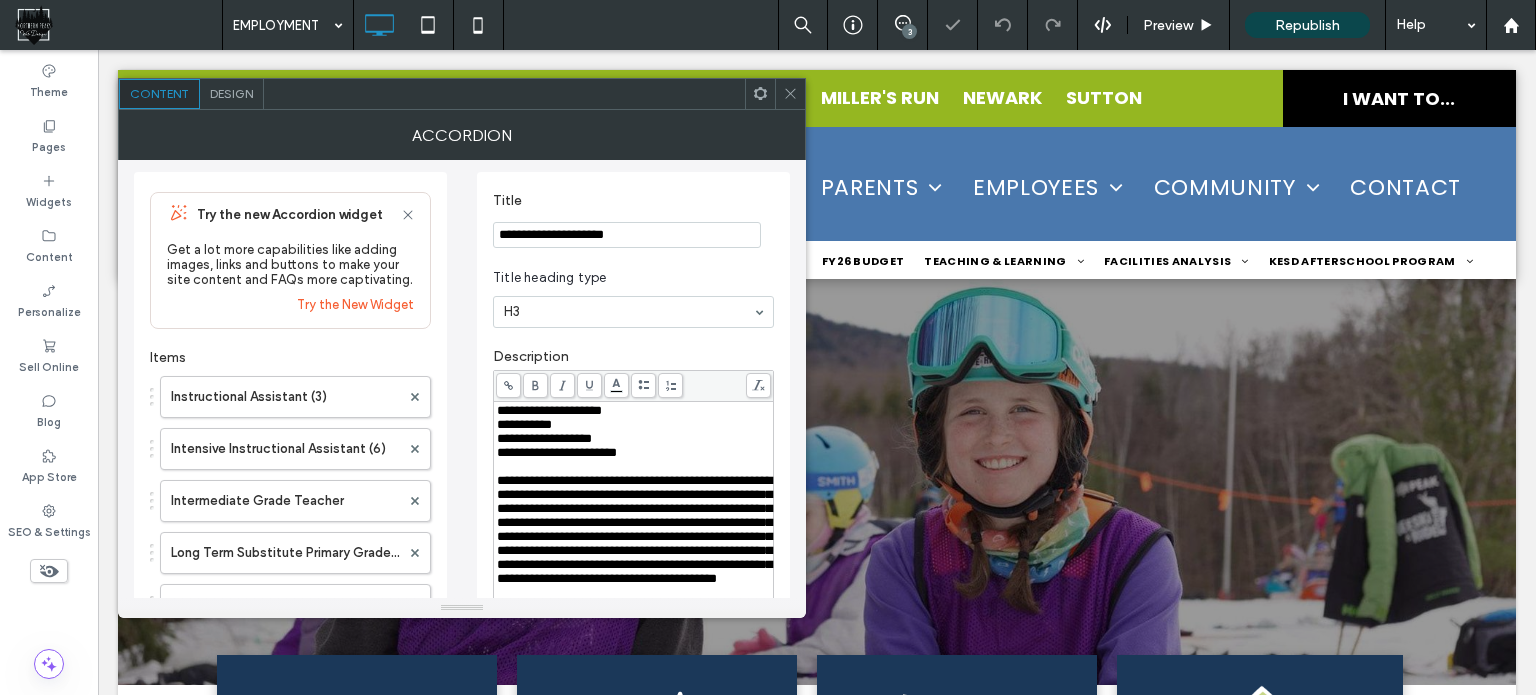 type on "**********" 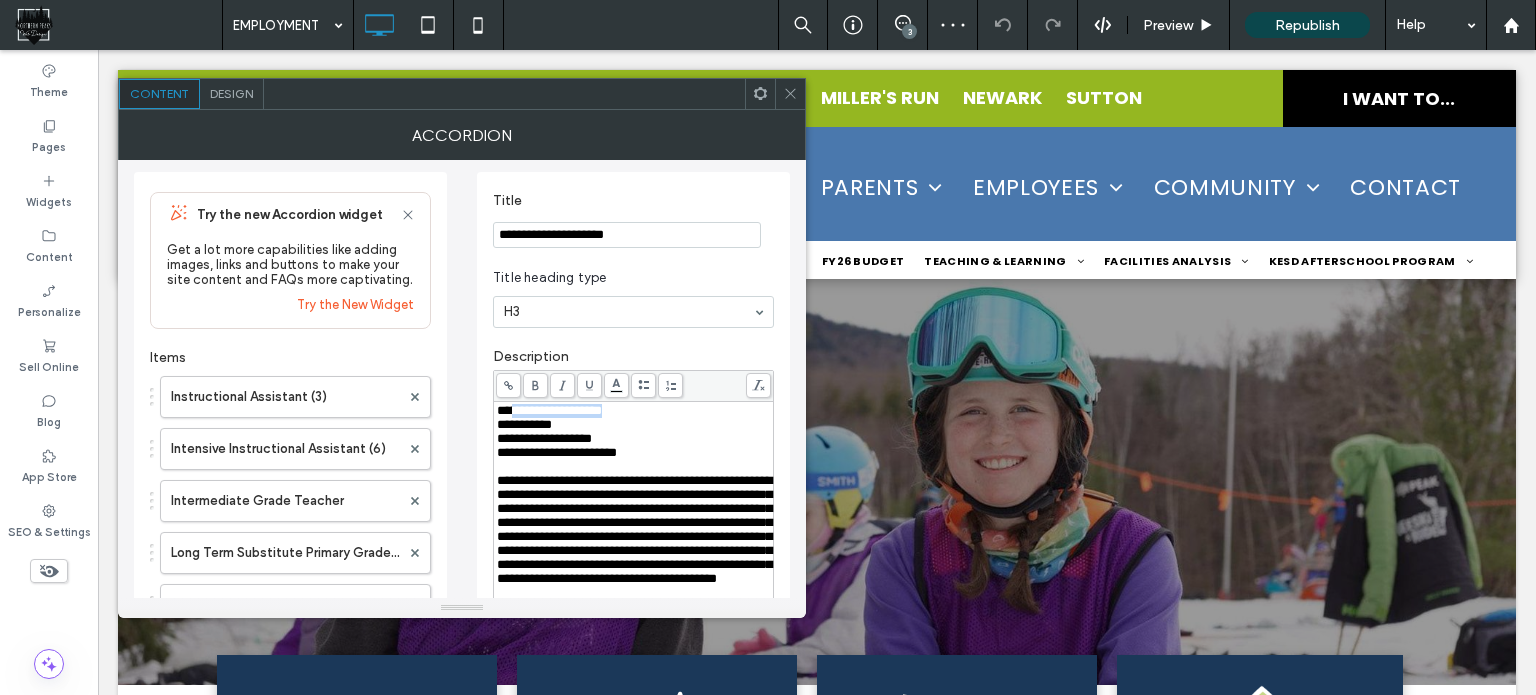 drag, startPoint x: 644, startPoint y: 455, endPoint x: 523, endPoint y: 382, distance: 141.31525 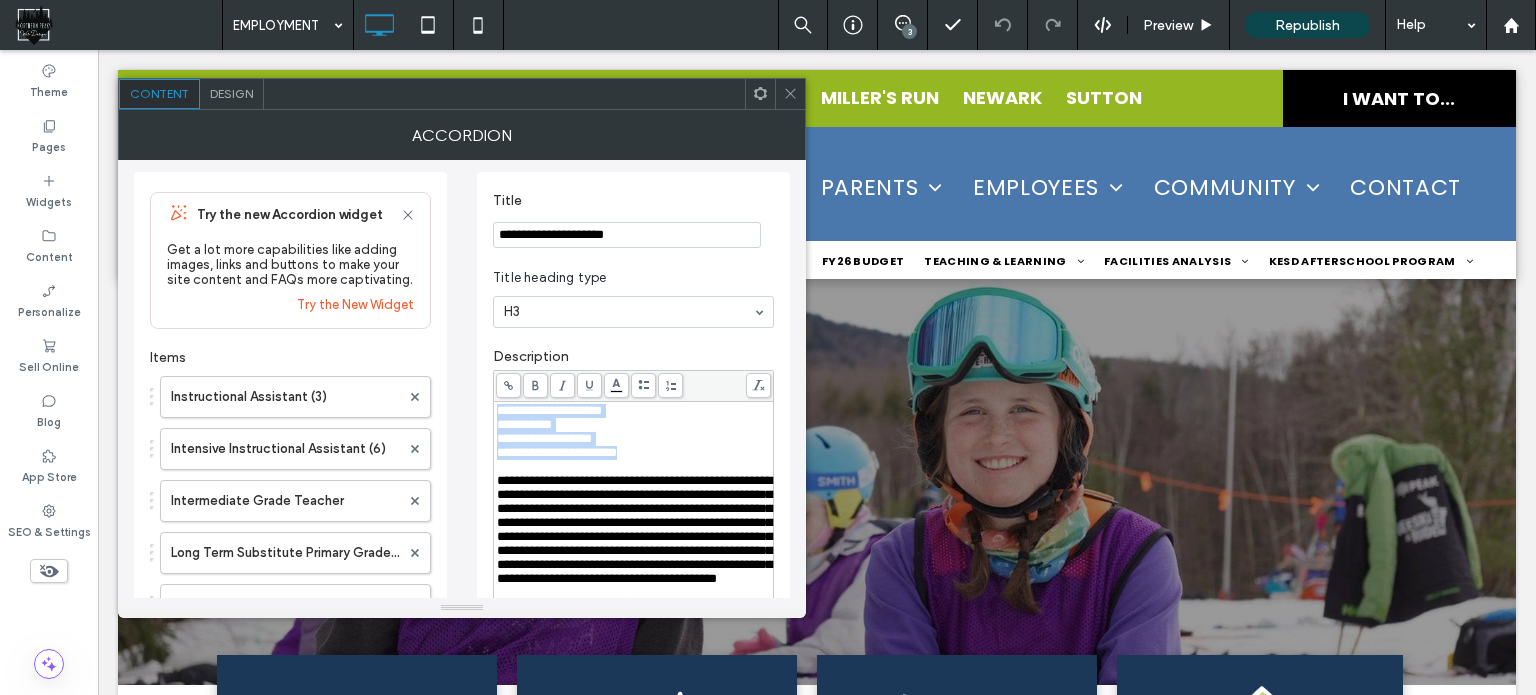 drag, startPoint x: 499, startPoint y: 410, endPoint x: 733, endPoint y: 454, distance: 238.10081 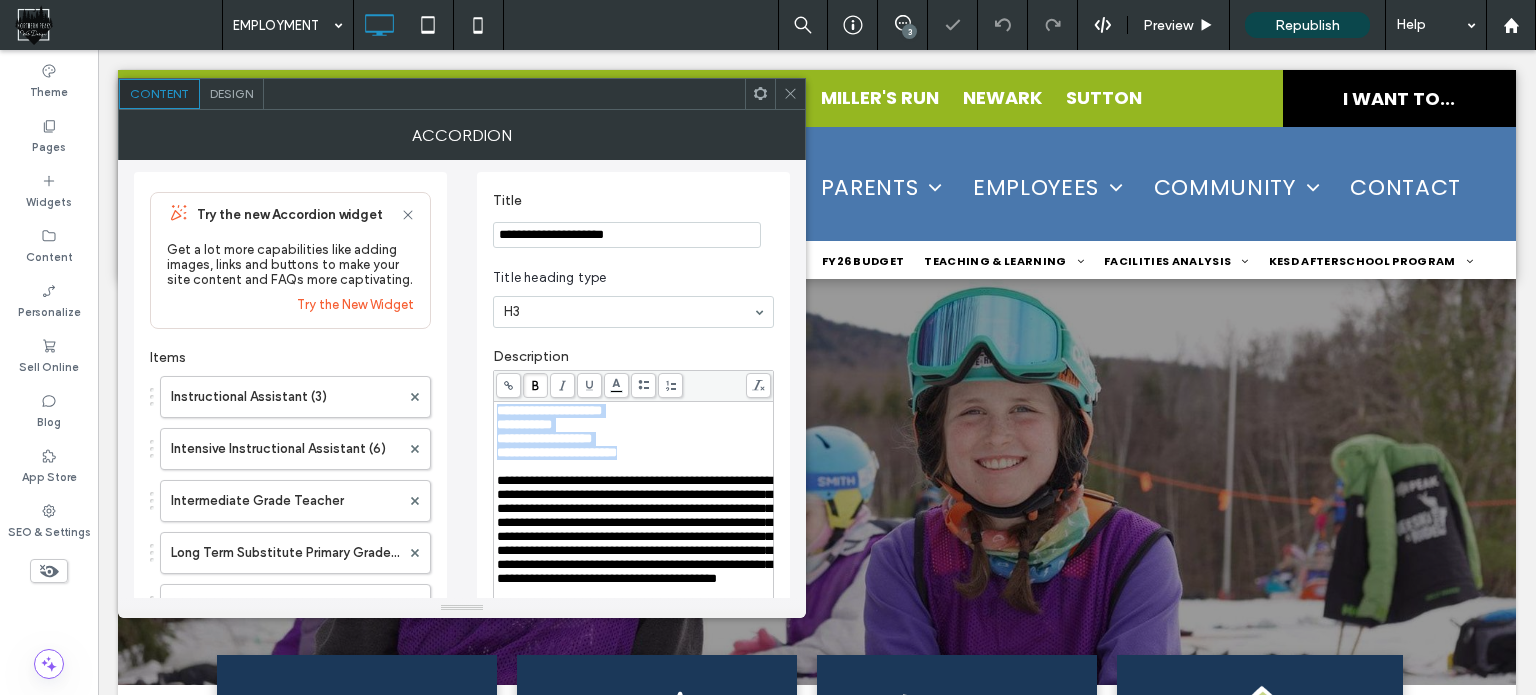 click on "**********" at bounding box center (544, 438) 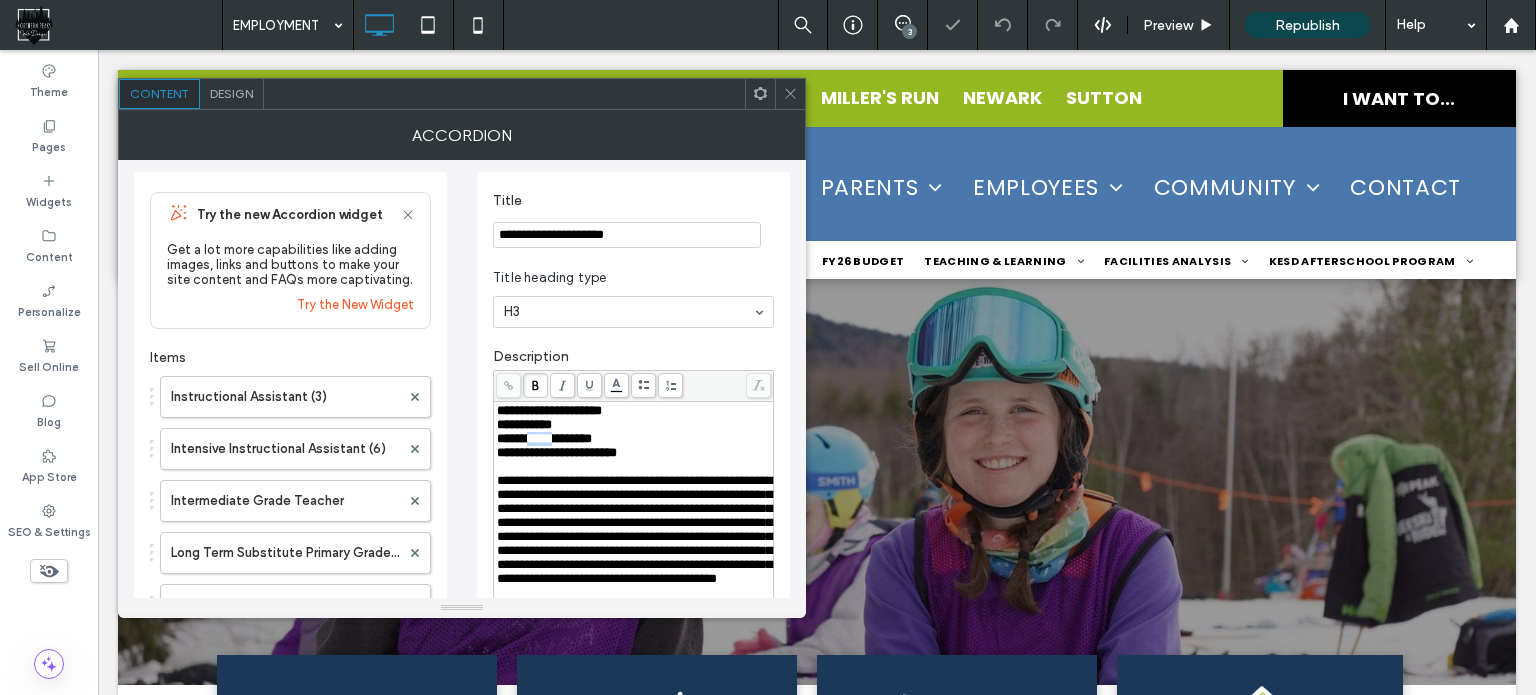 click on "**********" at bounding box center (544, 438) 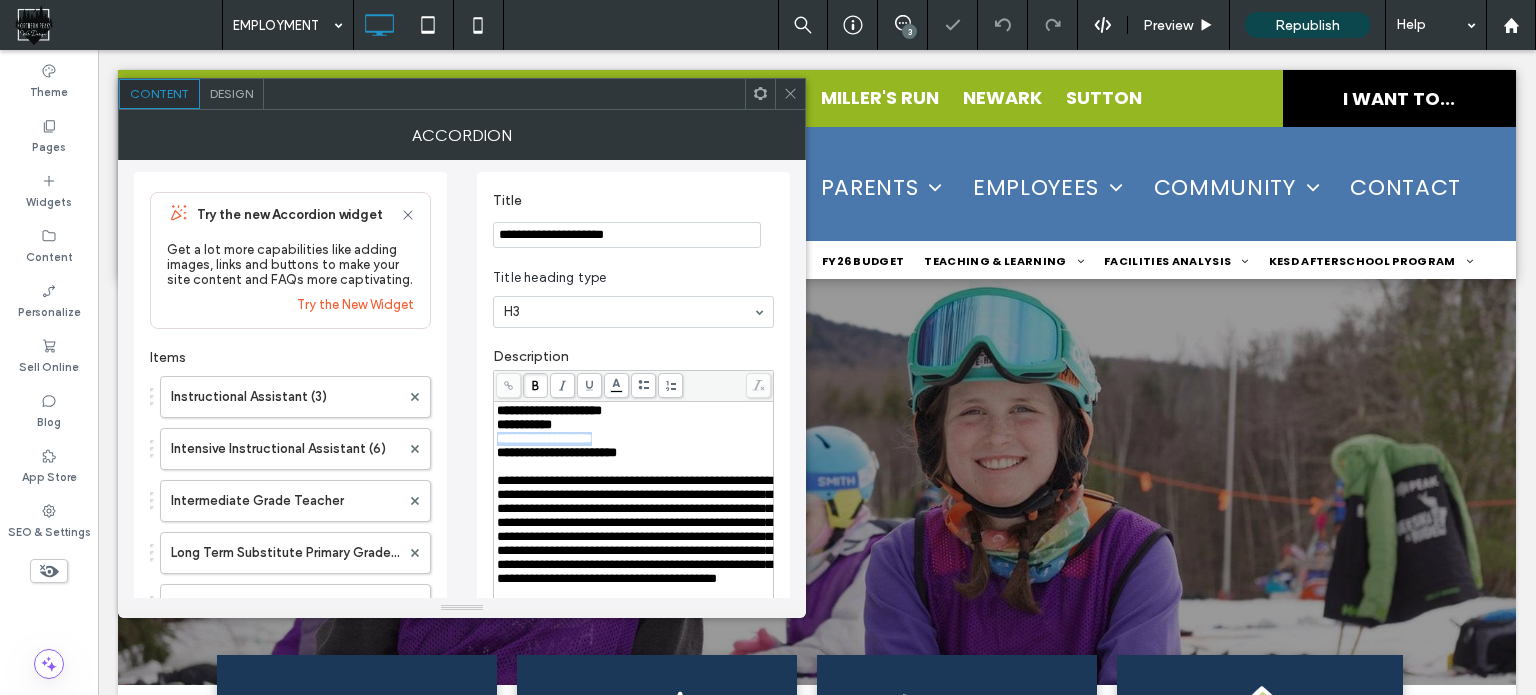 click on "**********" at bounding box center (544, 438) 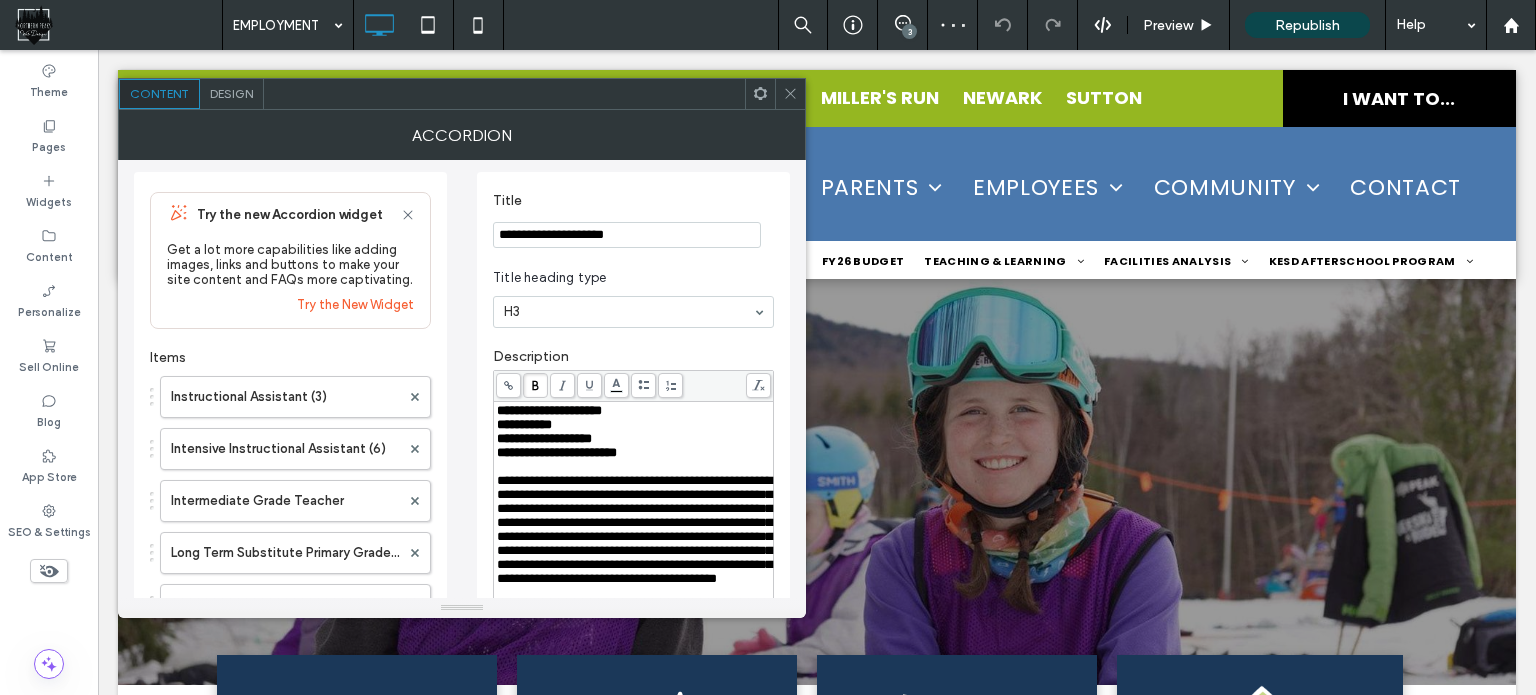 click 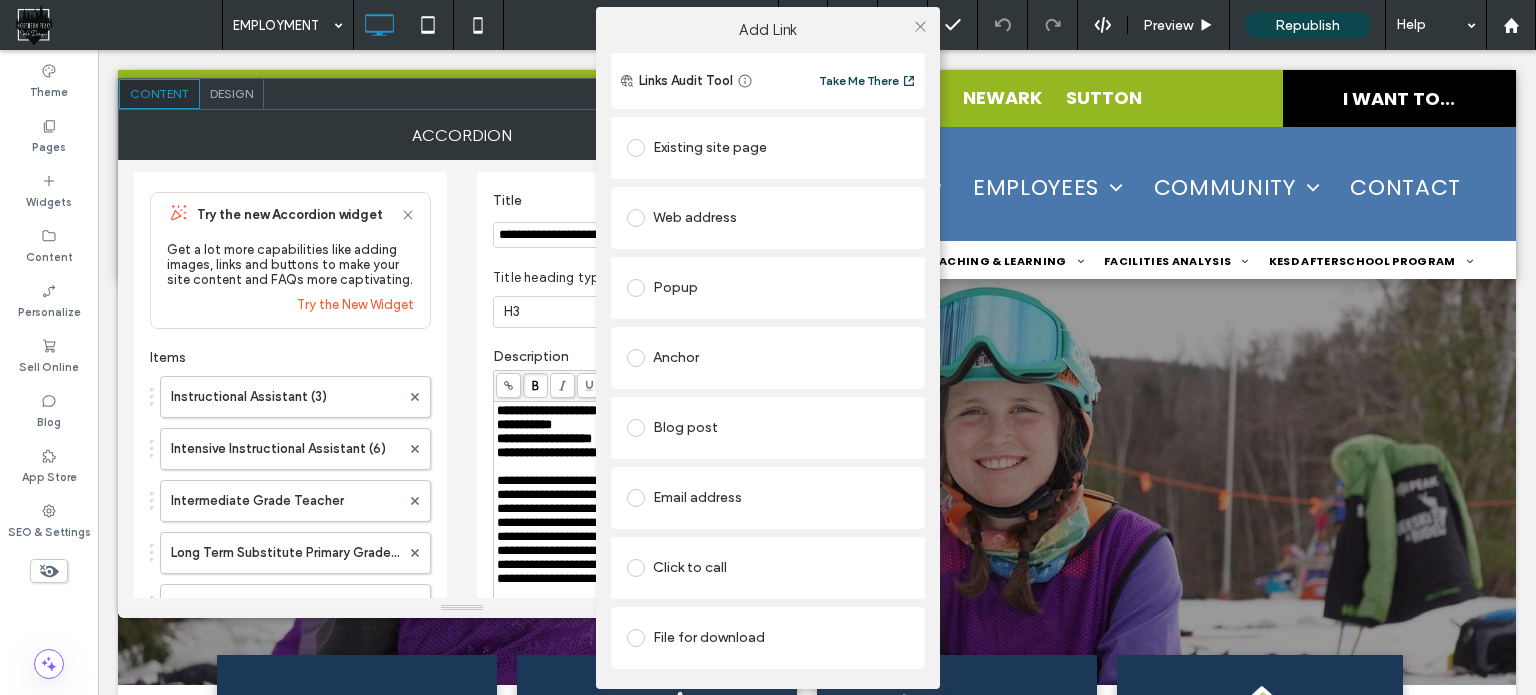 click on "Web address" at bounding box center [768, 218] 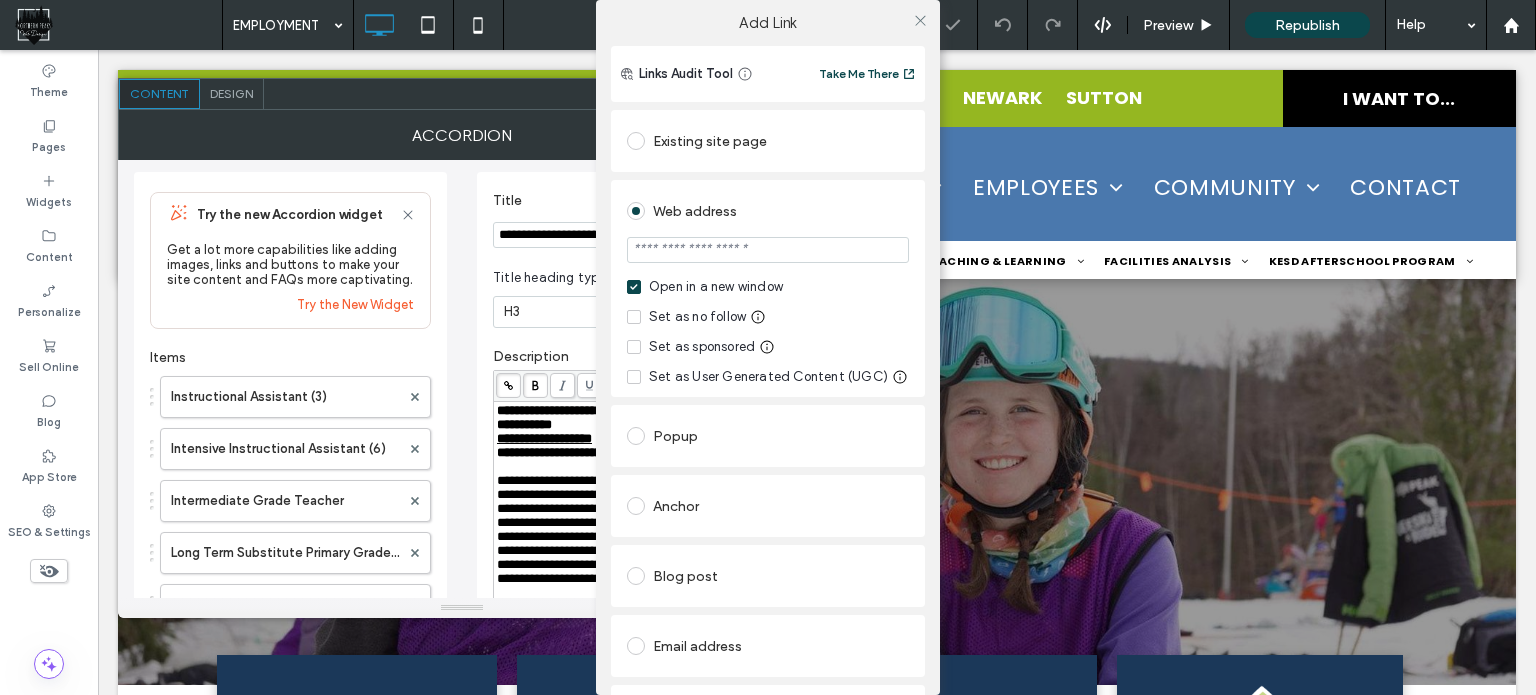 click at bounding box center [768, 250] 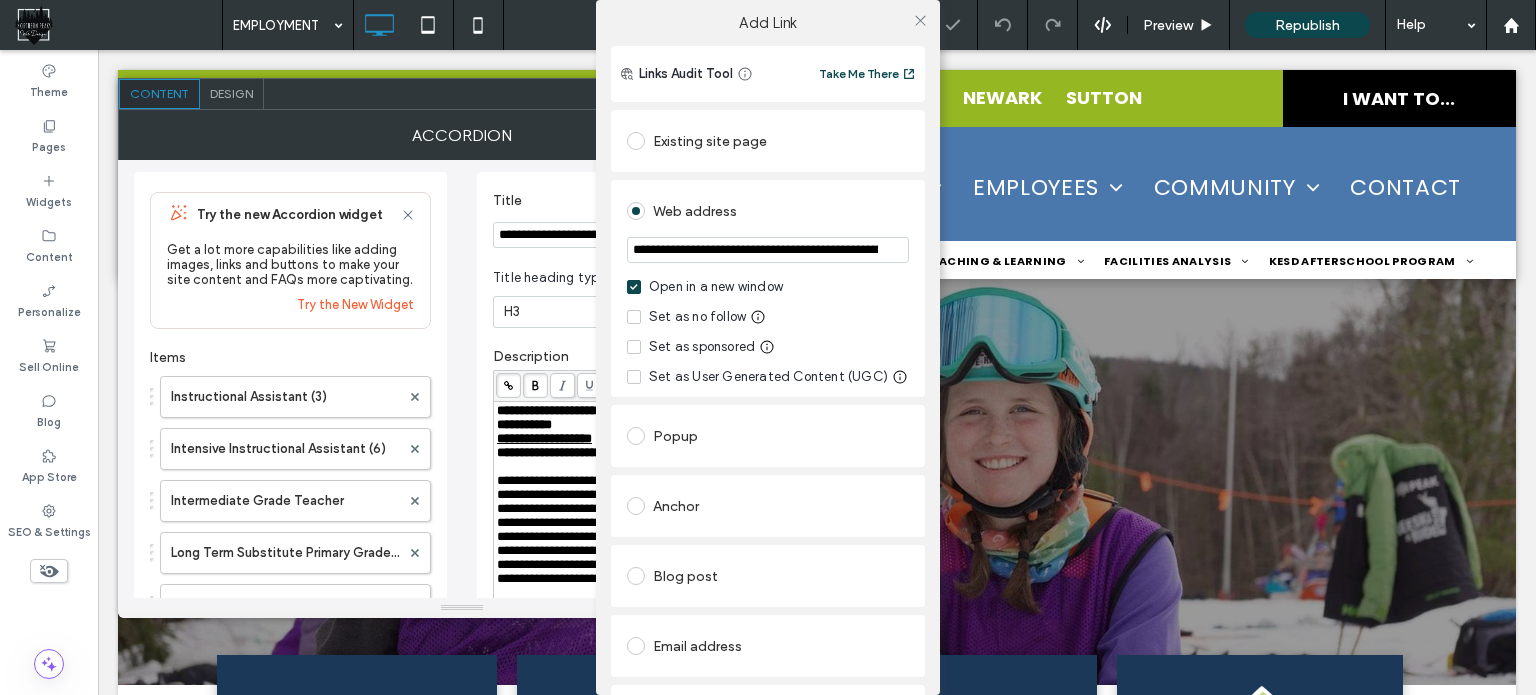 scroll, scrollTop: 0, scrollLeft: 752, axis: horizontal 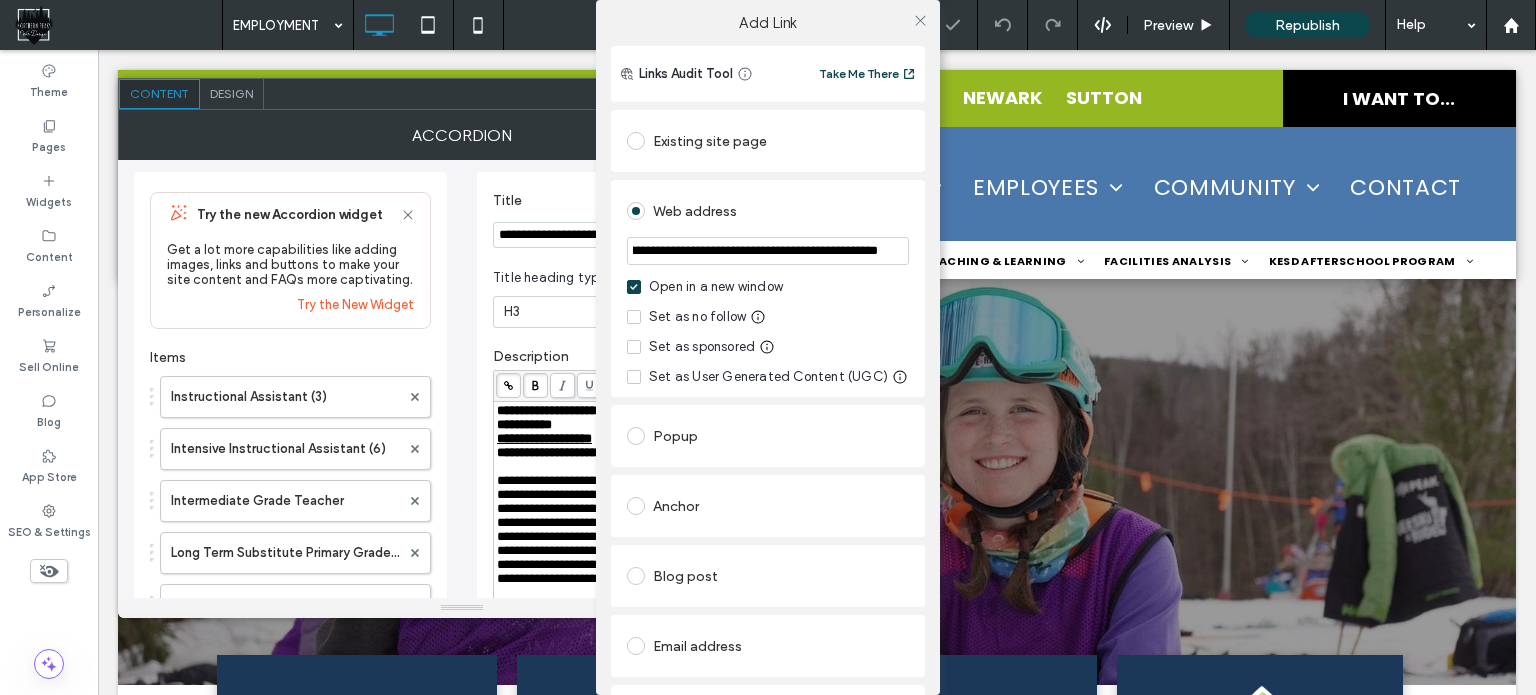 type on "**********" 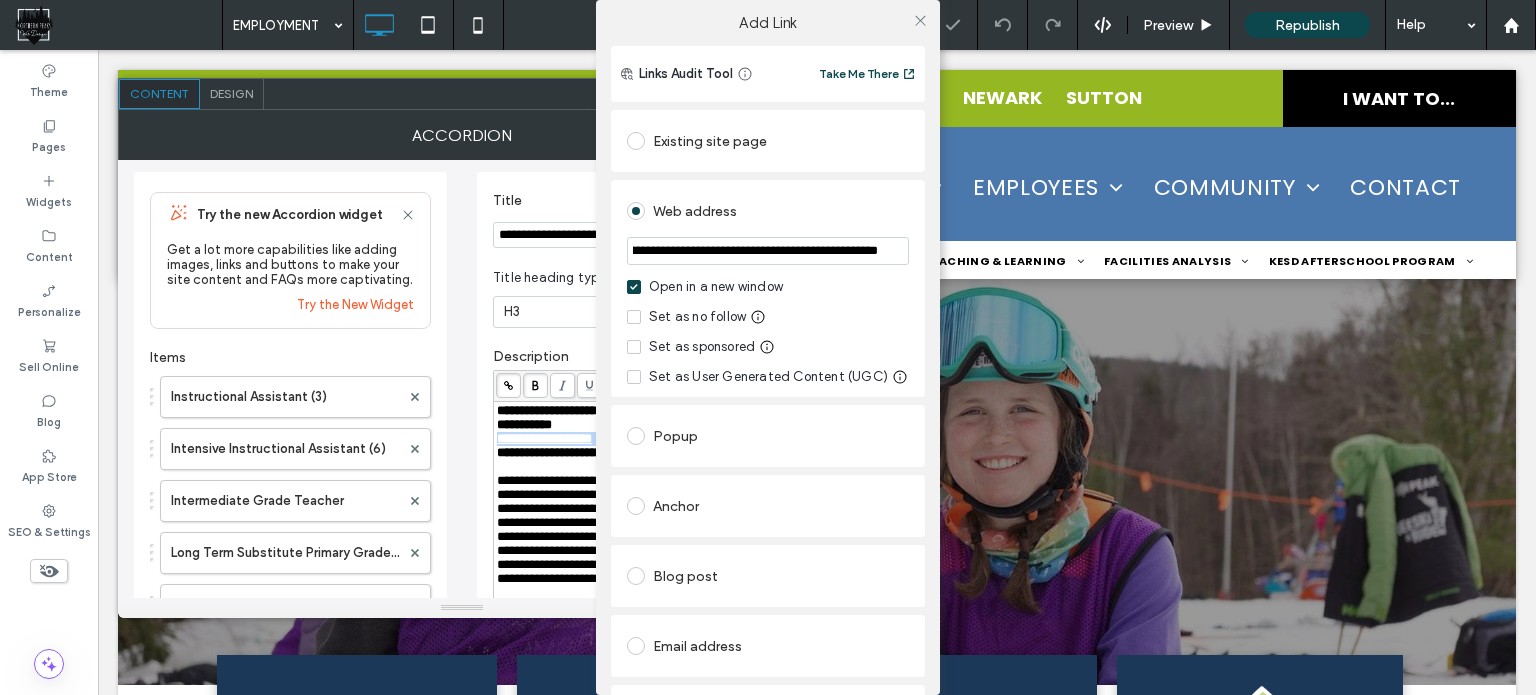 scroll, scrollTop: 0, scrollLeft: 0, axis: both 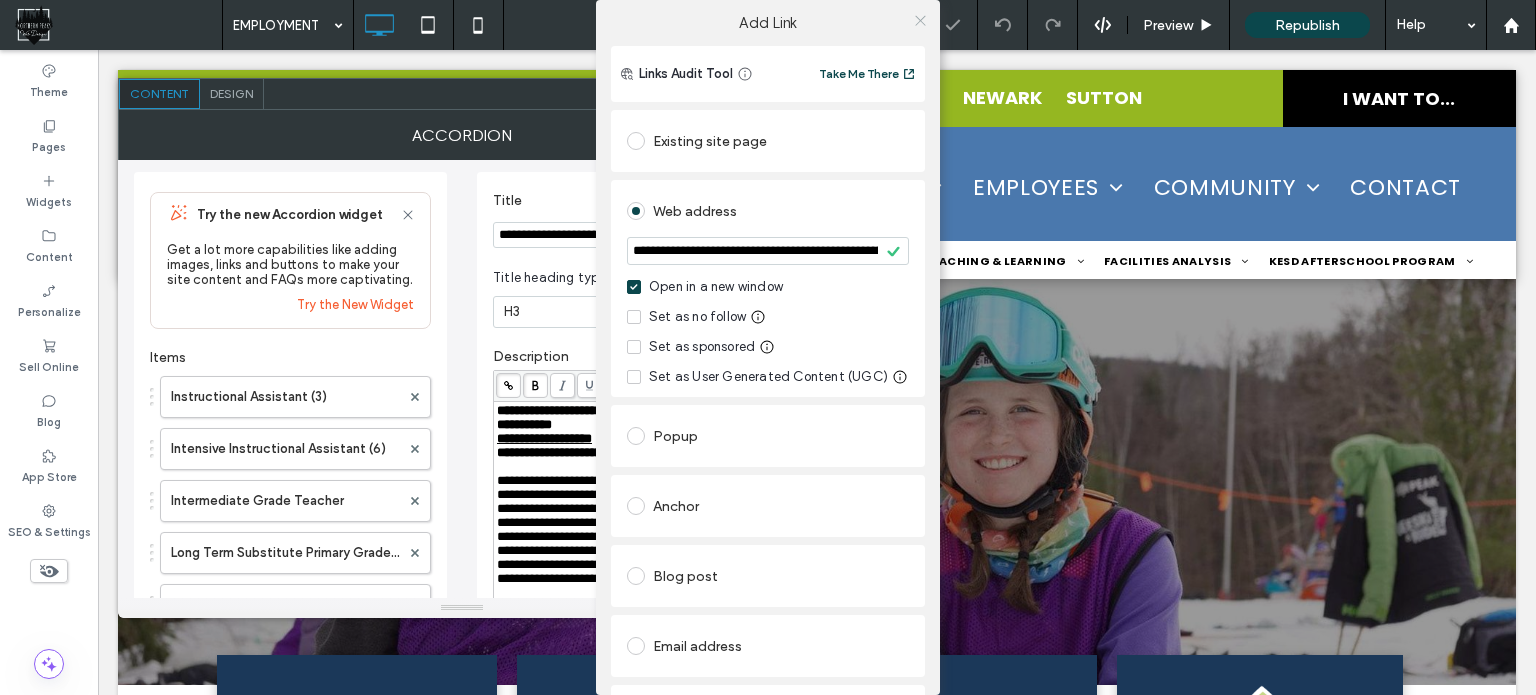click at bounding box center [920, 20] 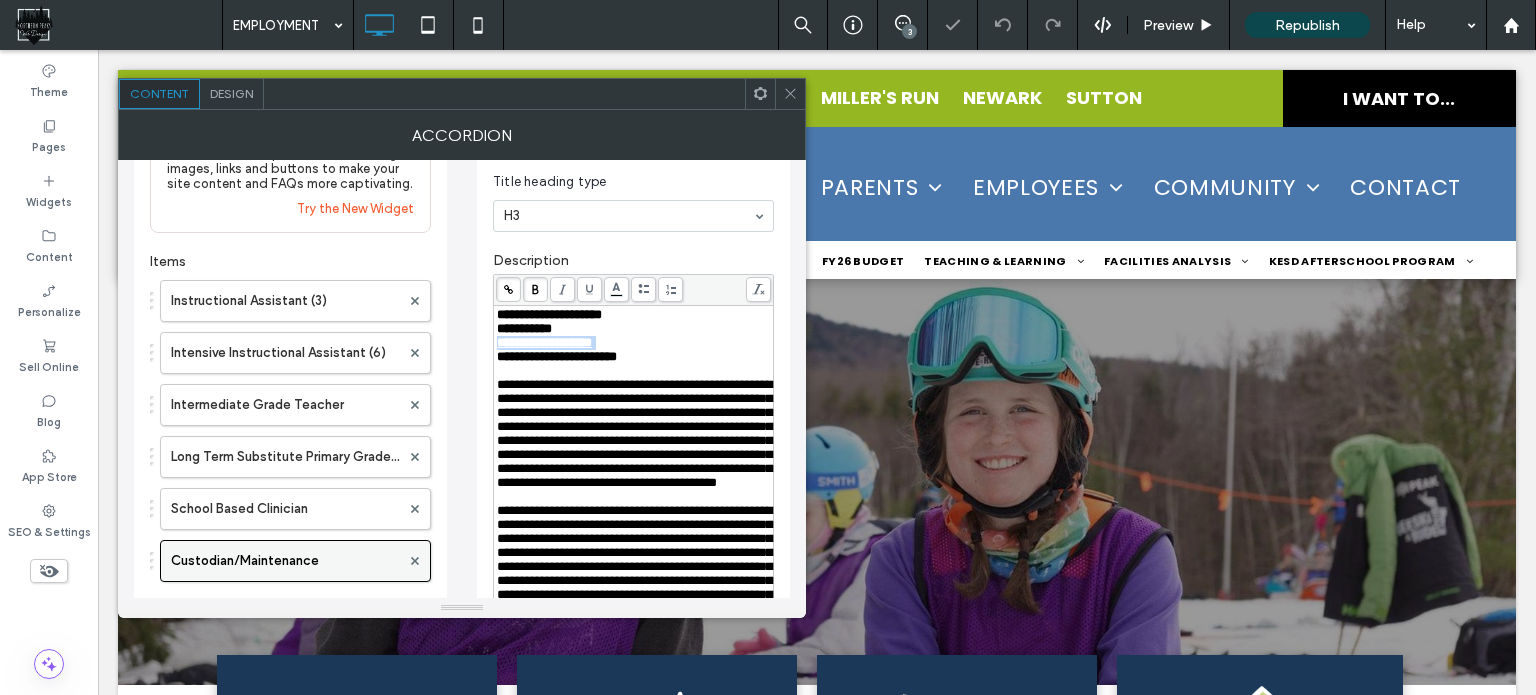 scroll, scrollTop: 204, scrollLeft: 0, axis: vertical 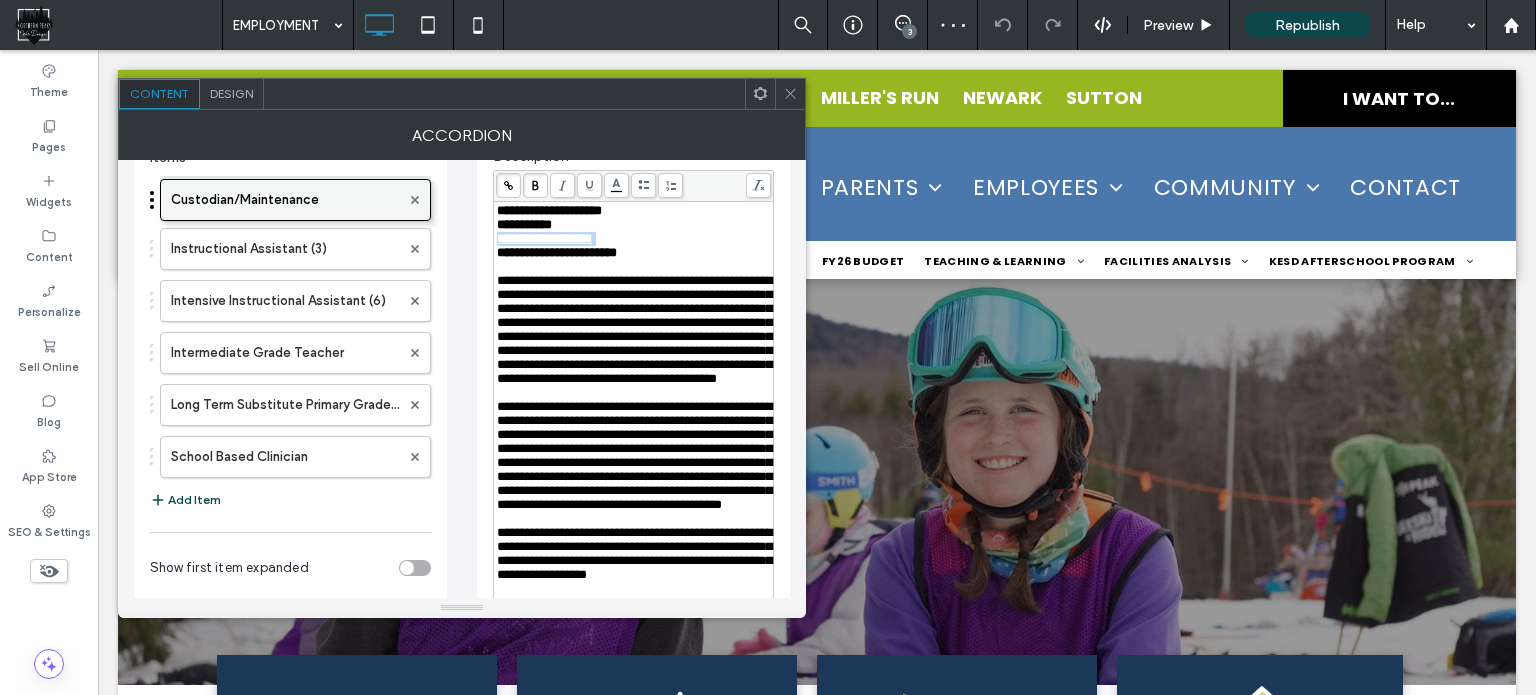 drag, startPoint x: 241, startPoint y: 451, endPoint x: 281, endPoint y: 186, distance: 268.00186 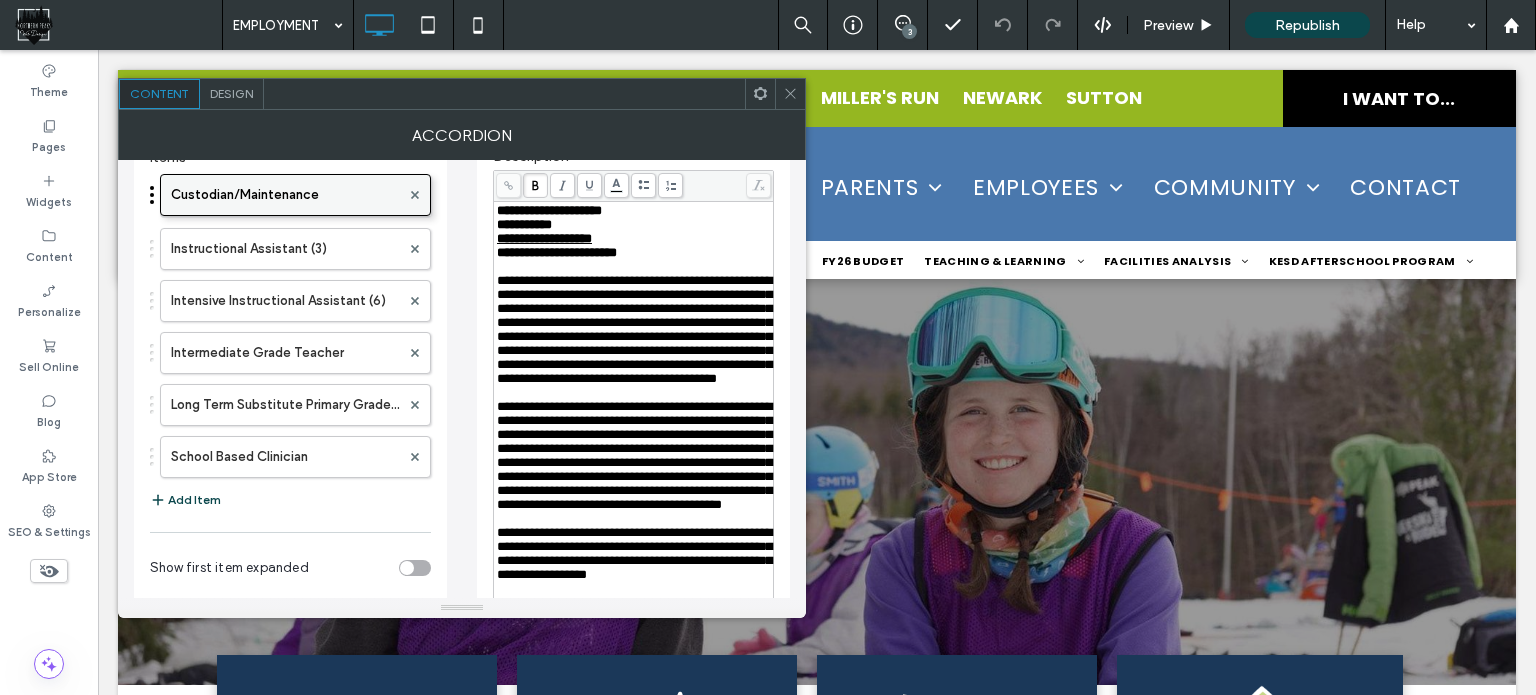 drag, startPoint x: 302, startPoint y: 450, endPoint x: 292, endPoint y: 180, distance: 270.18512 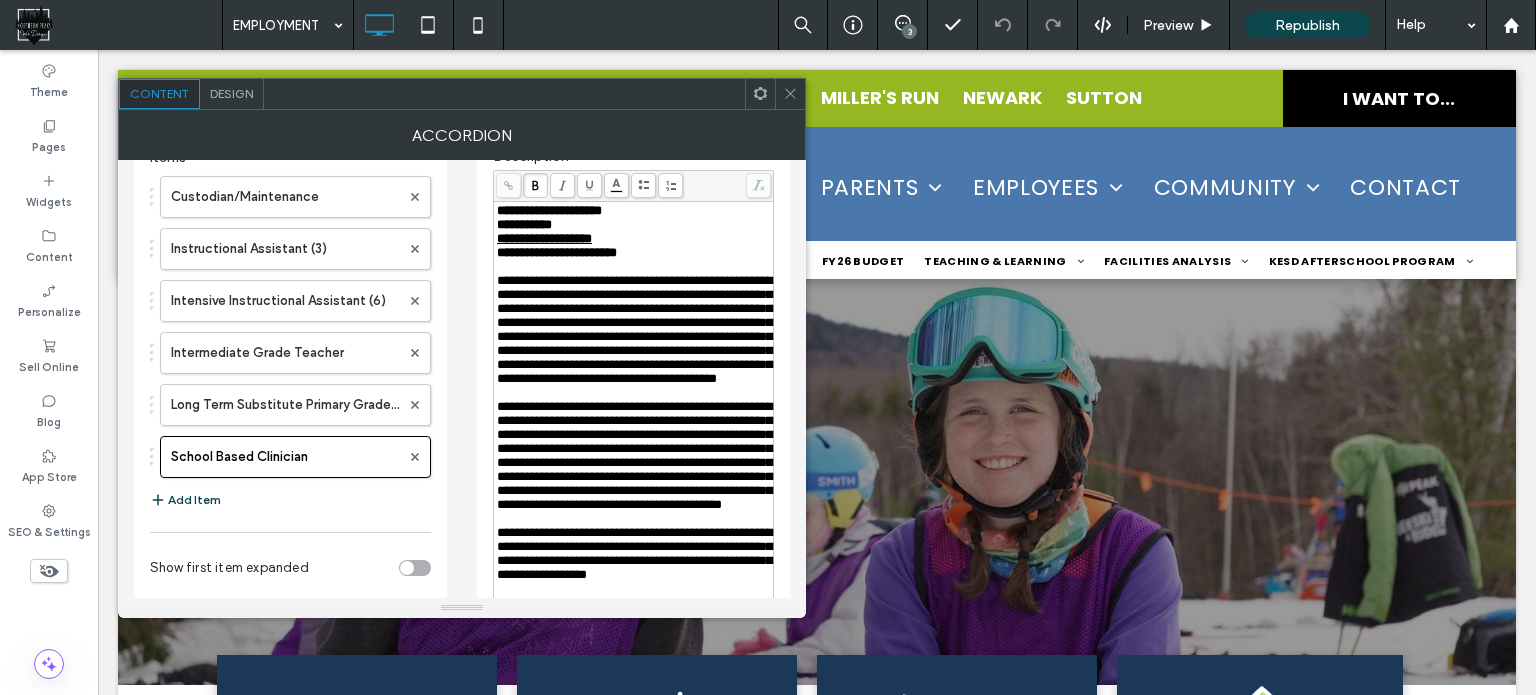 drag, startPoint x: 785, startPoint y: 86, endPoint x: 432, endPoint y: 4, distance: 362.39896 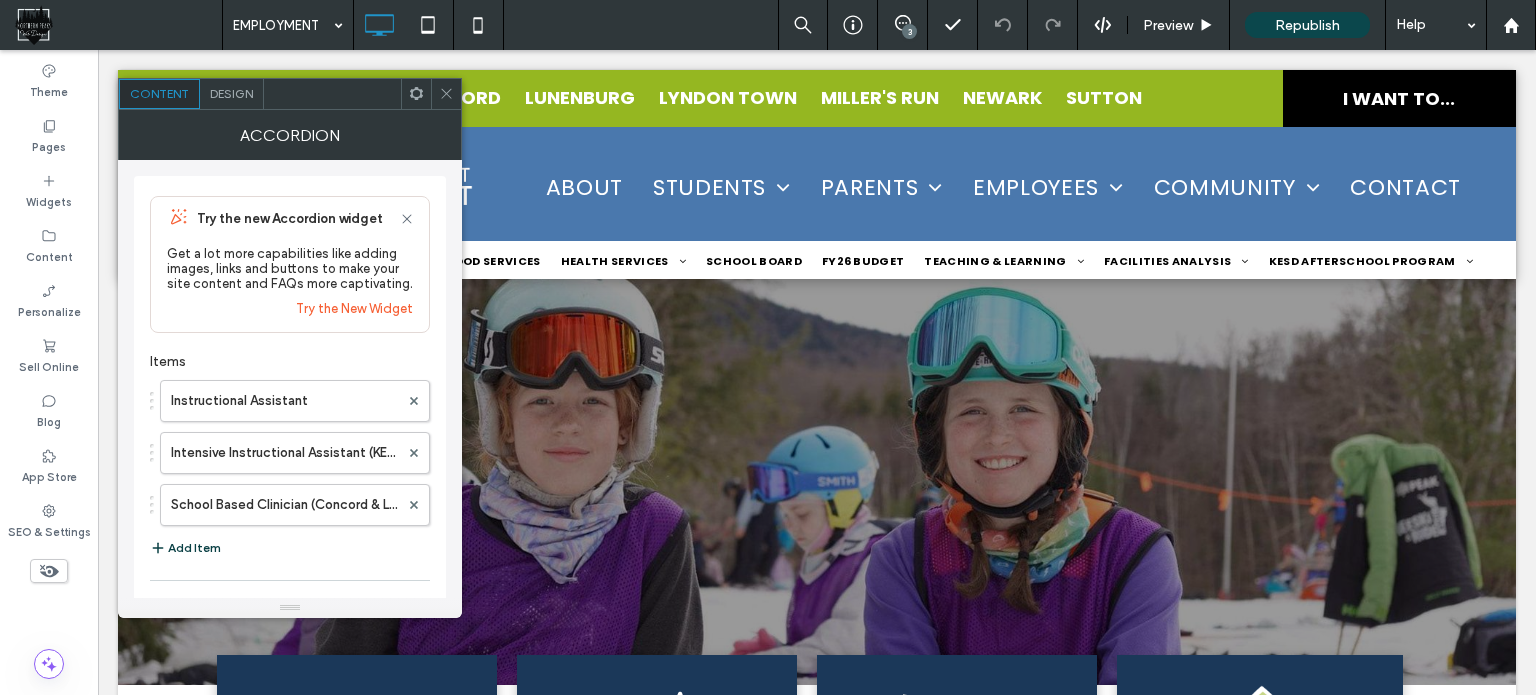 click on "Add Item" at bounding box center [185, 548] 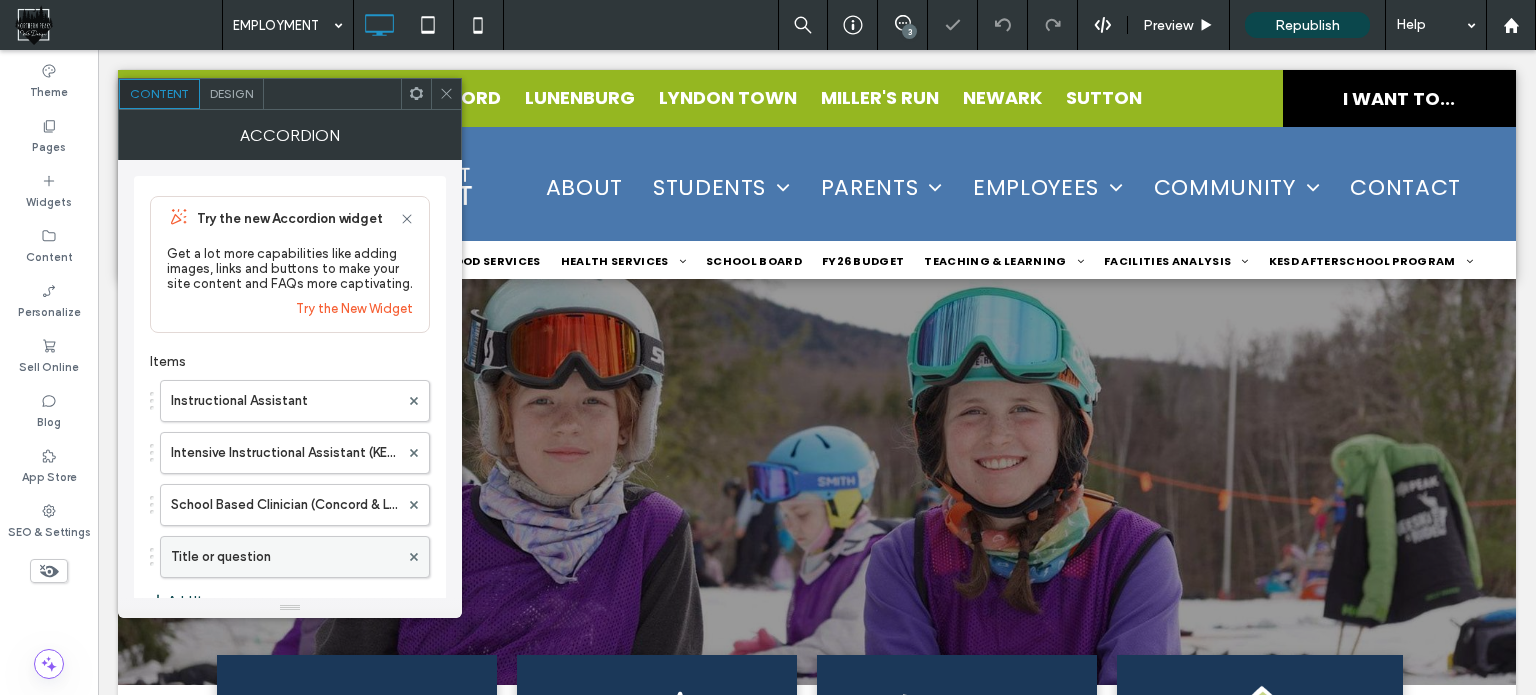 click on "Title or question" at bounding box center [285, 557] 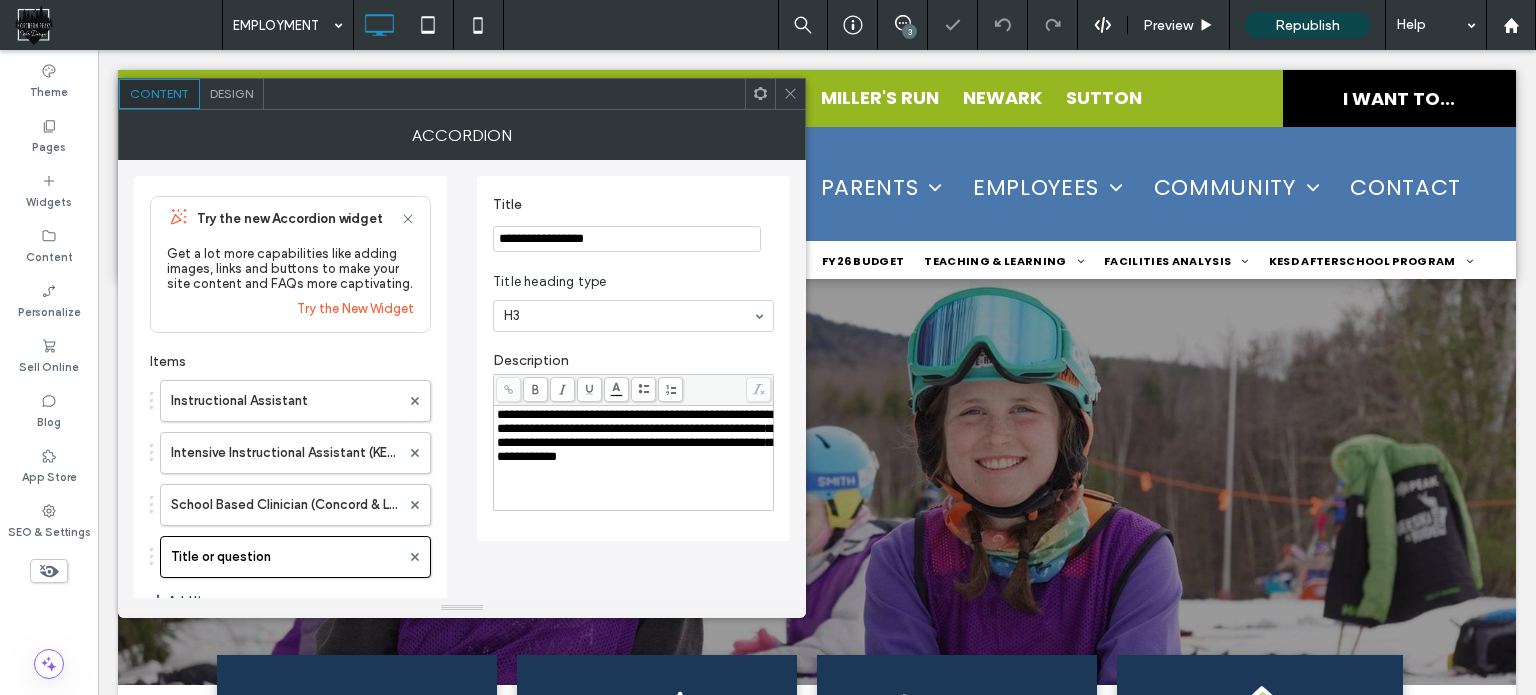 click on "**********" at bounding box center [634, 435] 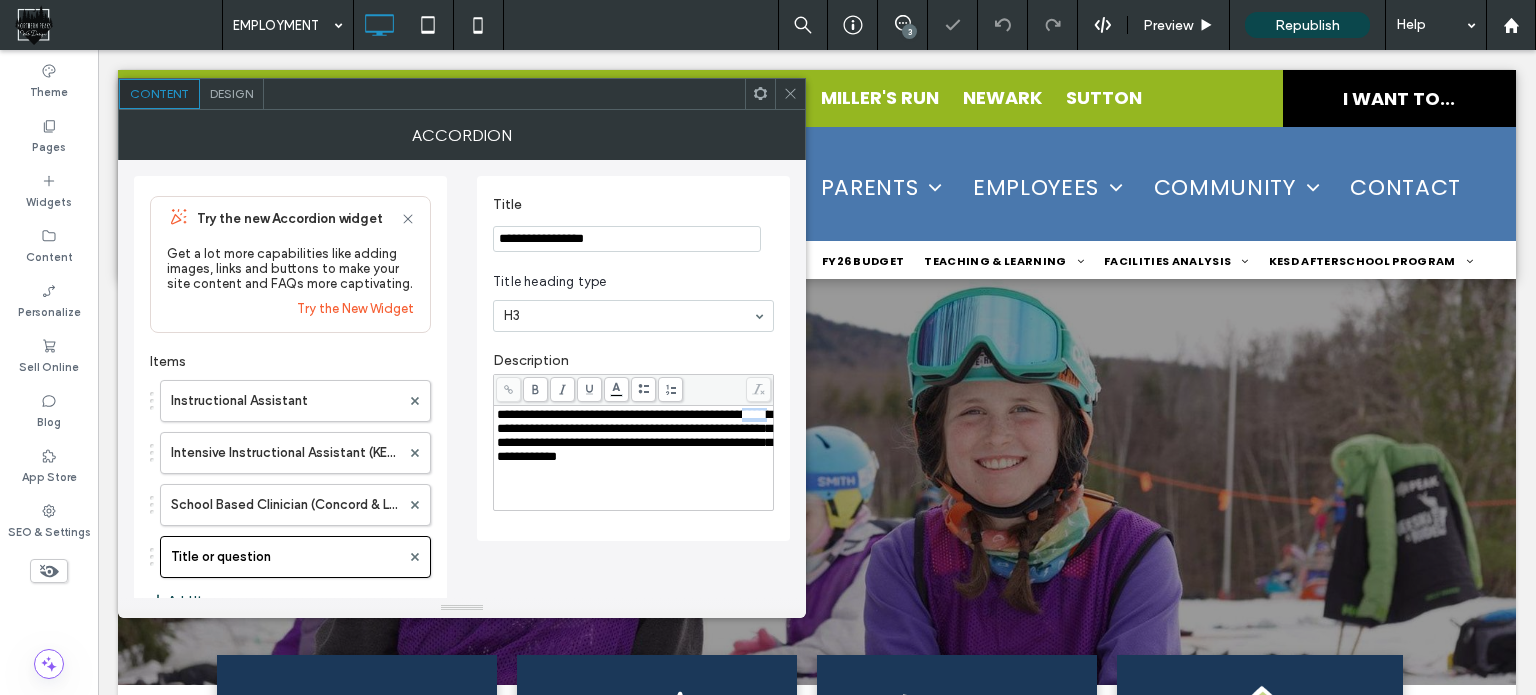 click on "**********" at bounding box center [634, 435] 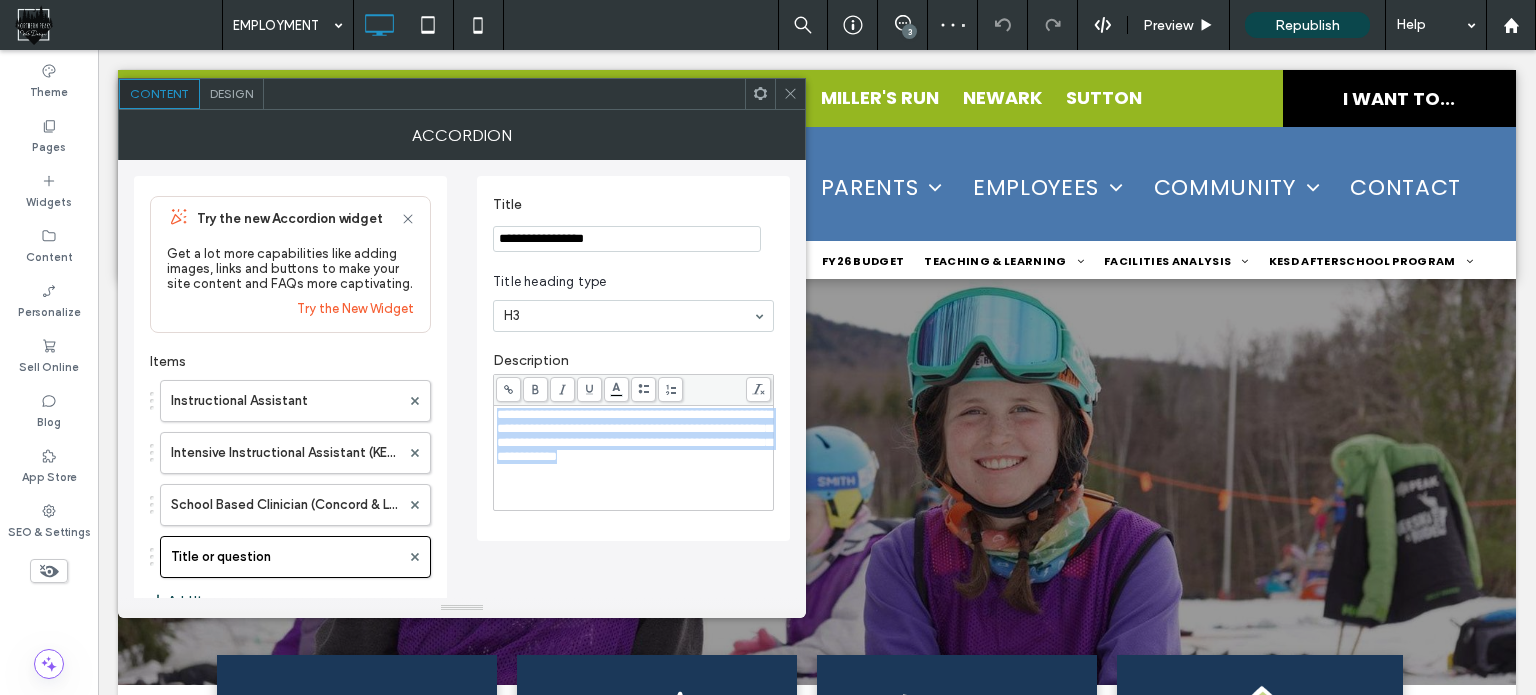 click on "**********" at bounding box center (634, 435) 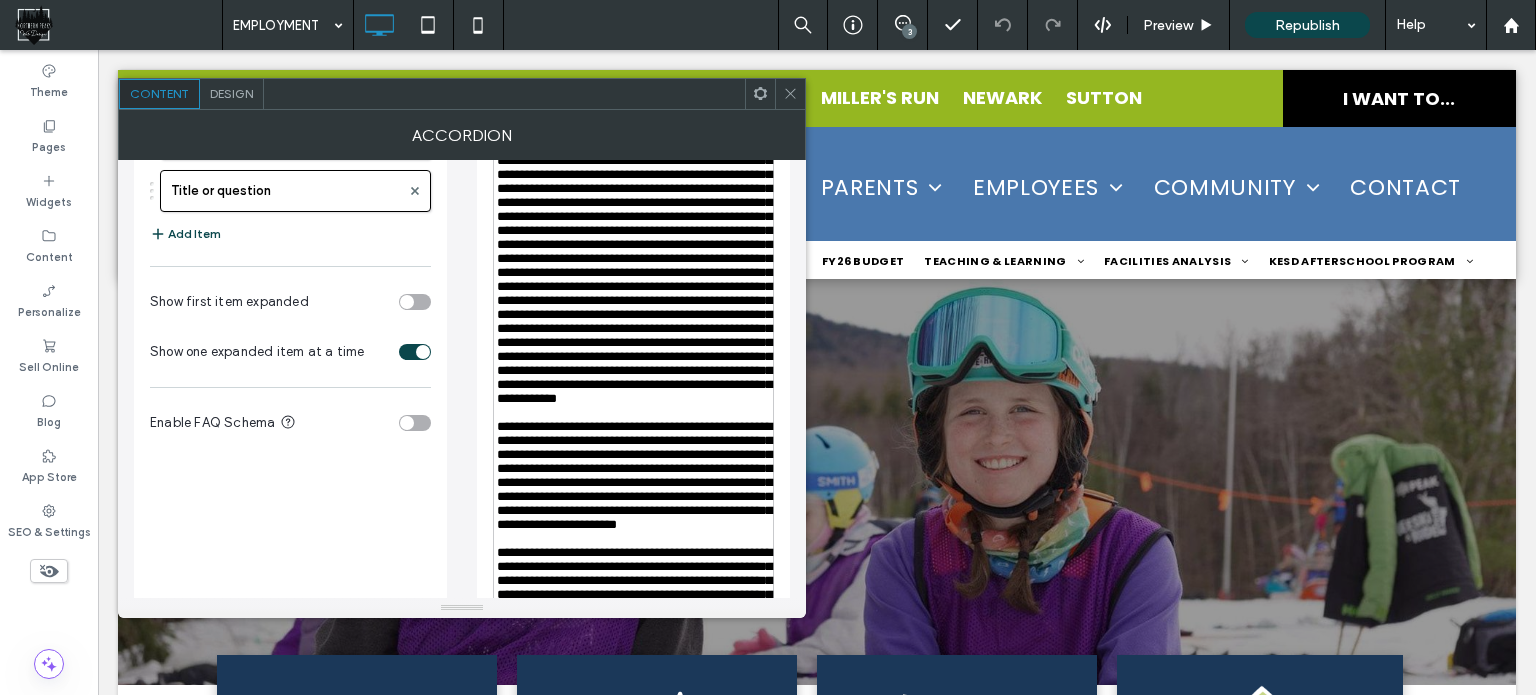 scroll, scrollTop: 224, scrollLeft: 0, axis: vertical 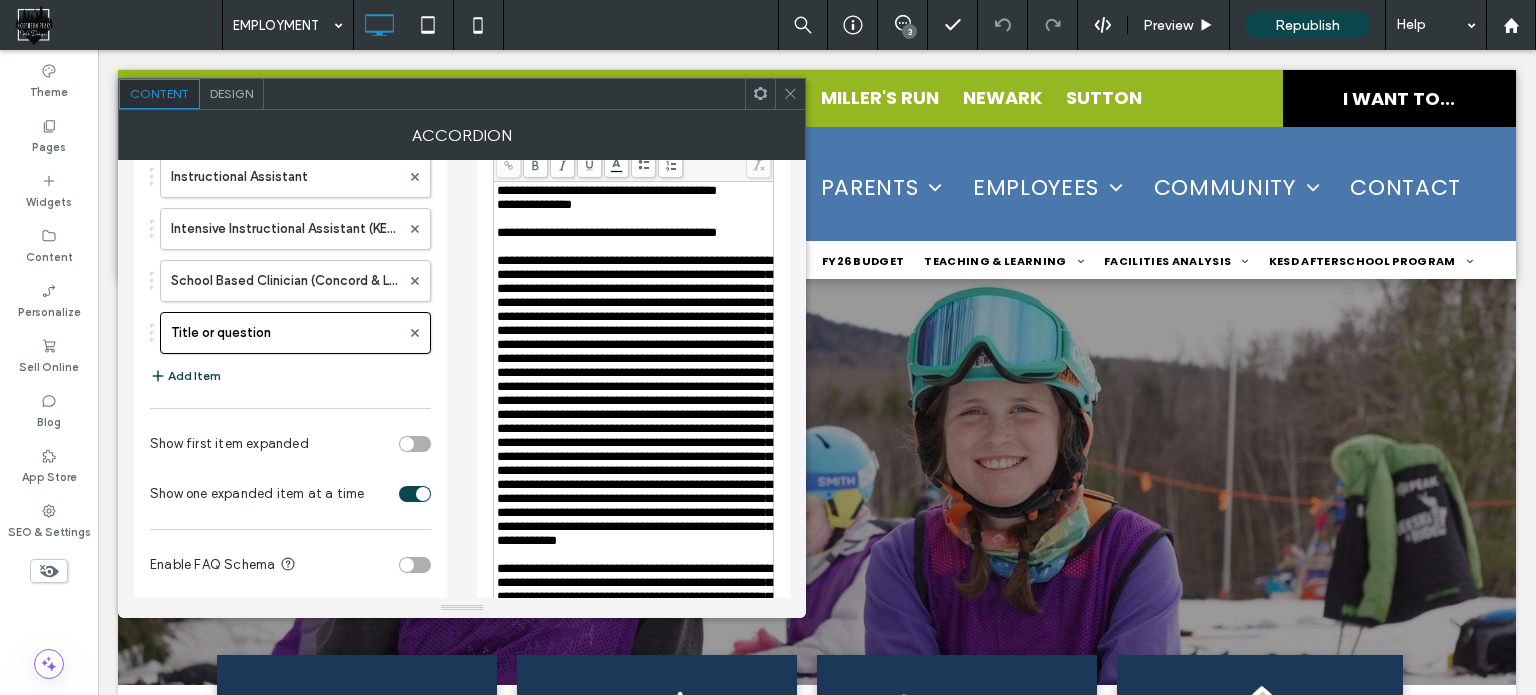 click on "**********" at bounding box center (607, 232) 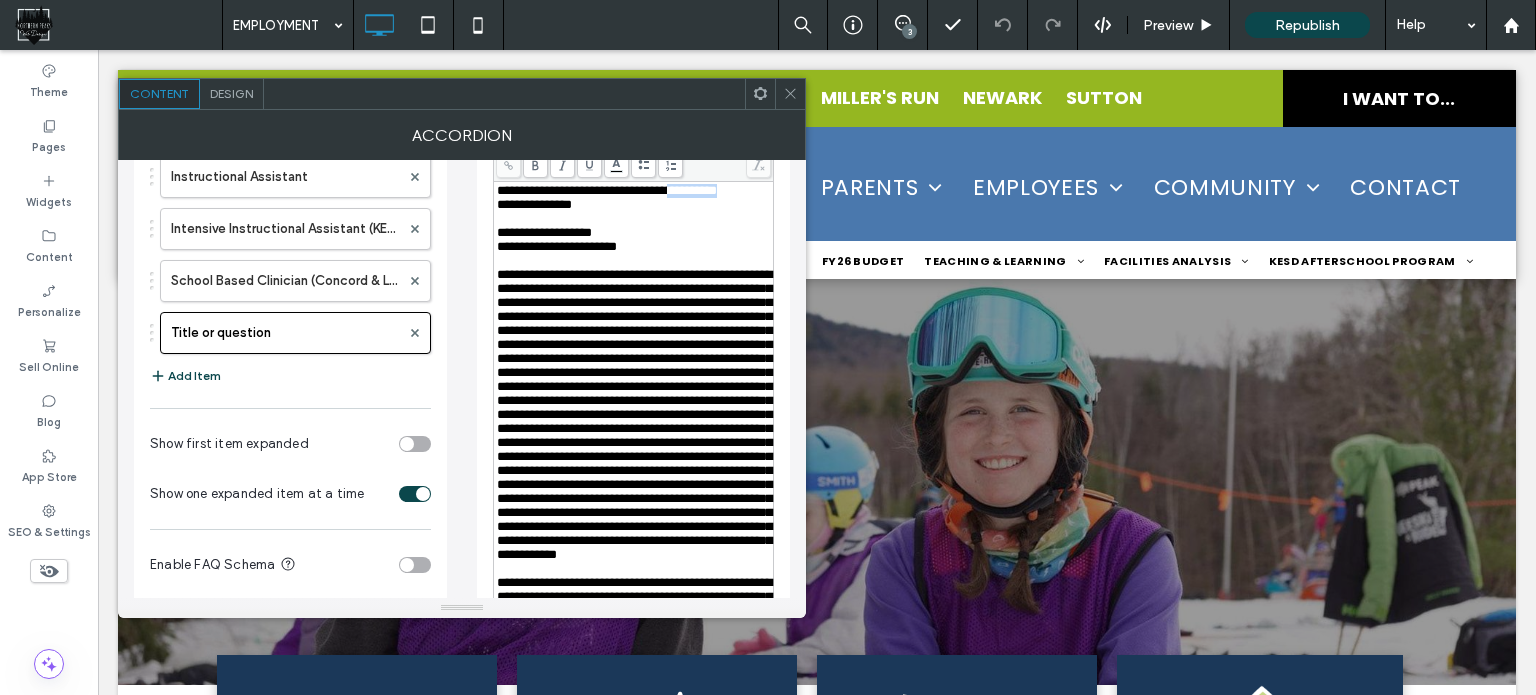 drag, startPoint x: 689, startPoint y: 195, endPoint x: 755, endPoint y: 190, distance: 66.189125 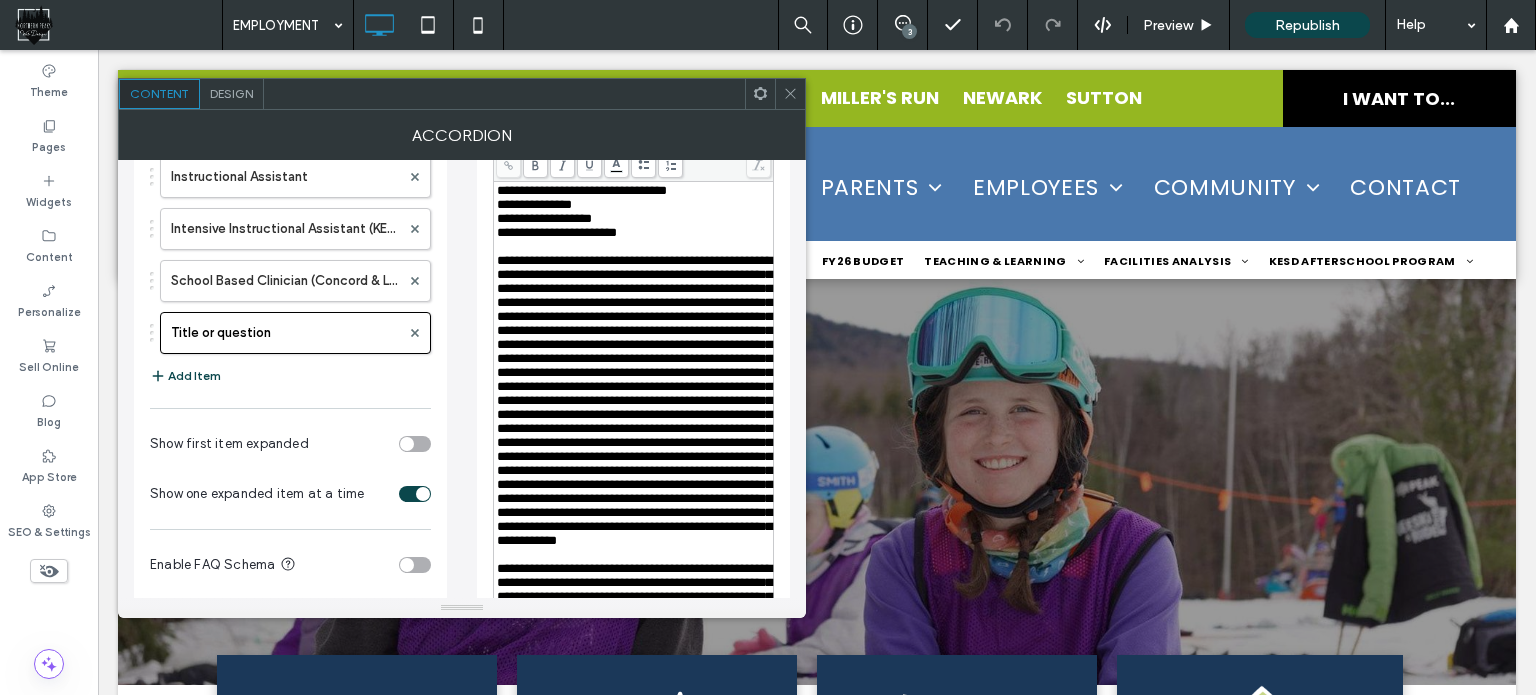click on "**********" at bounding box center (634, 191) 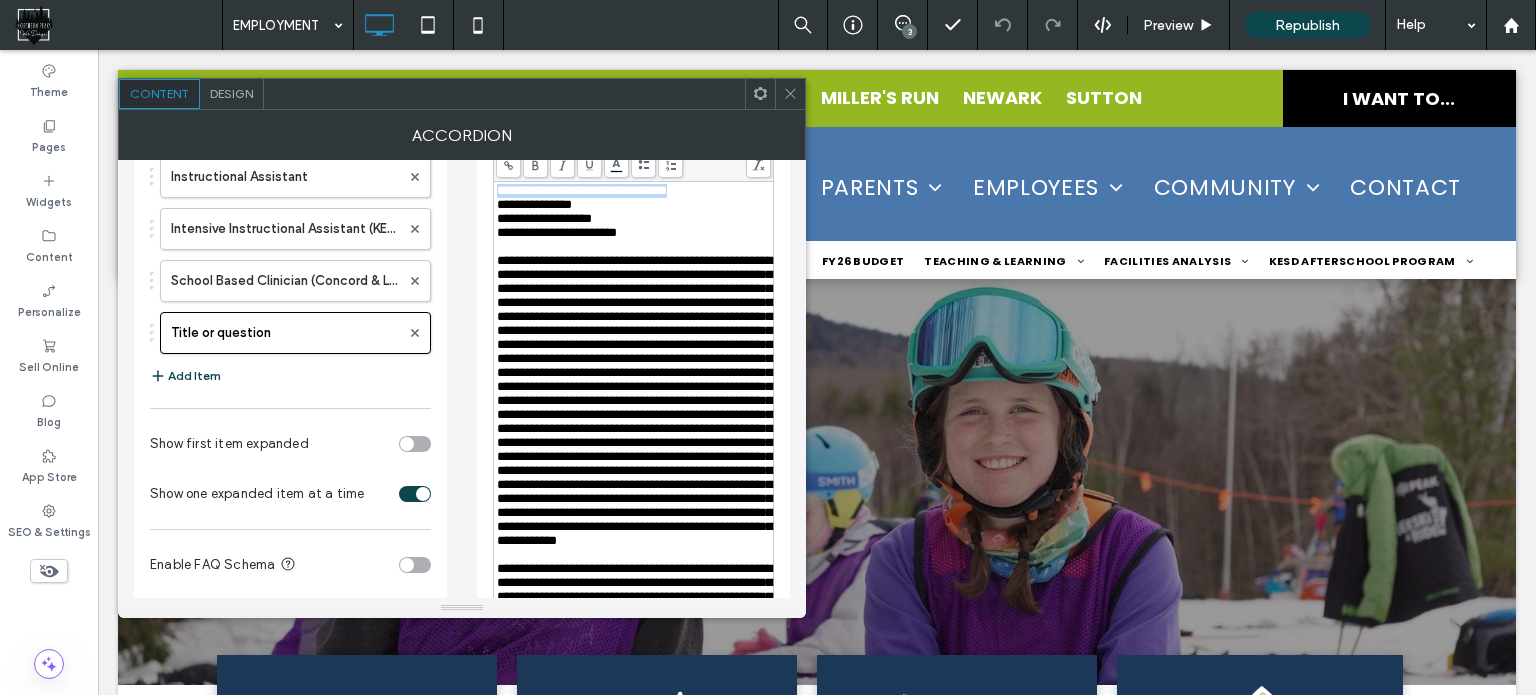 click on "**********" at bounding box center (634, 191) 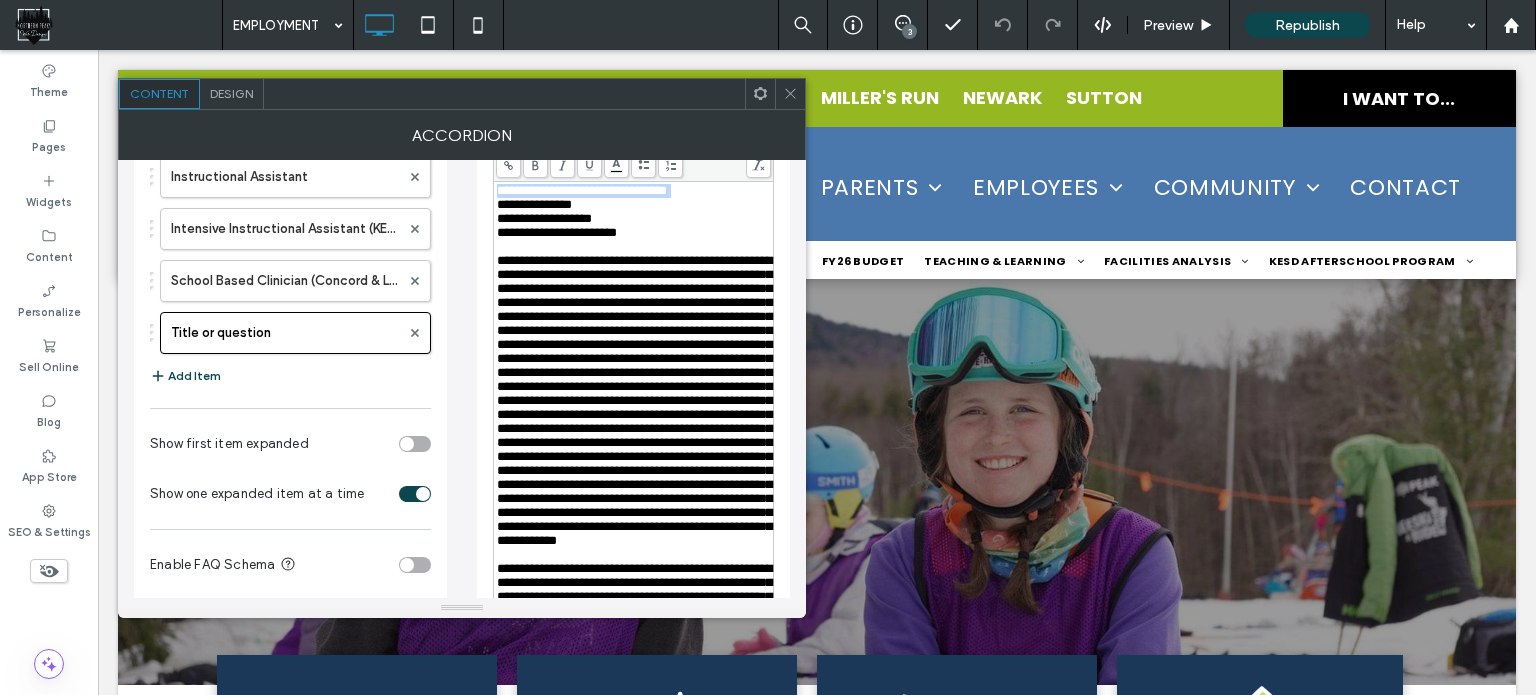 copy on "**********" 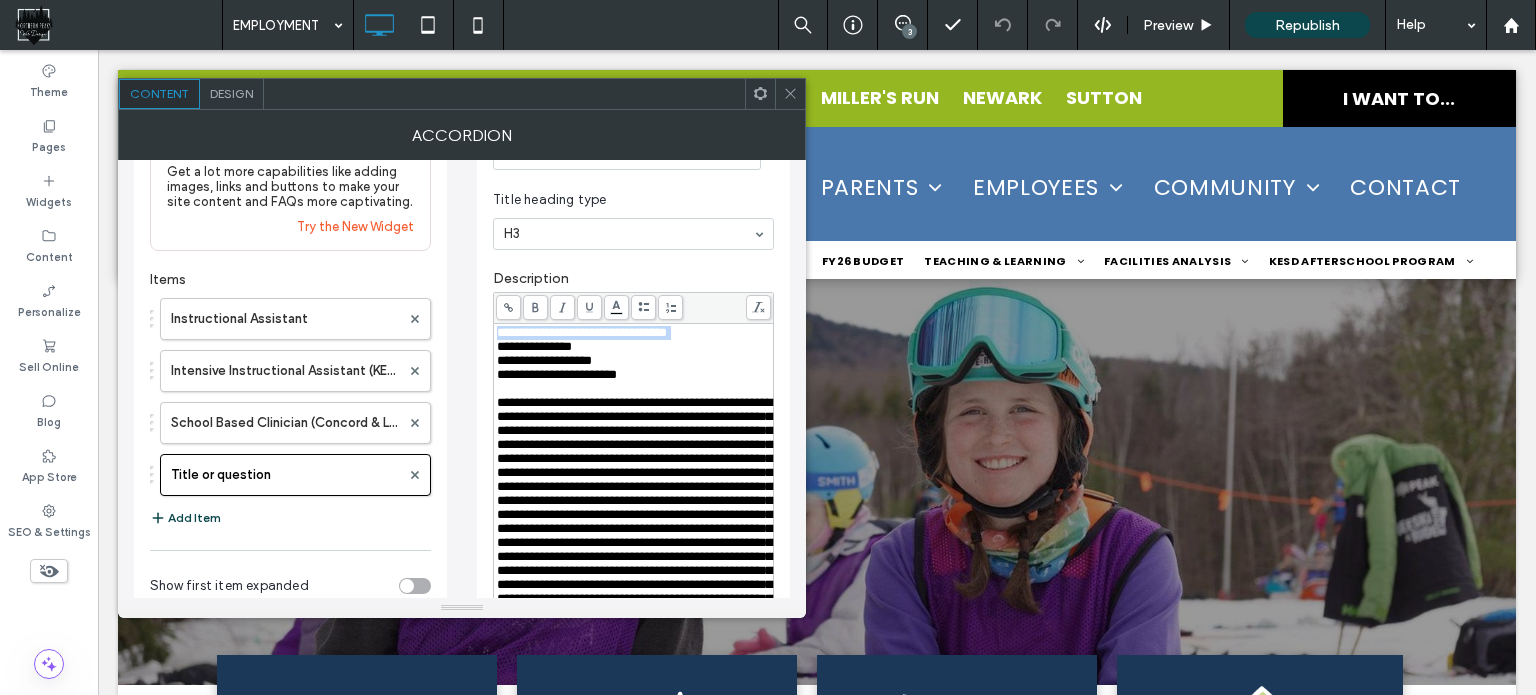 scroll, scrollTop: 24, scrollLeft: 0, axis: vertical 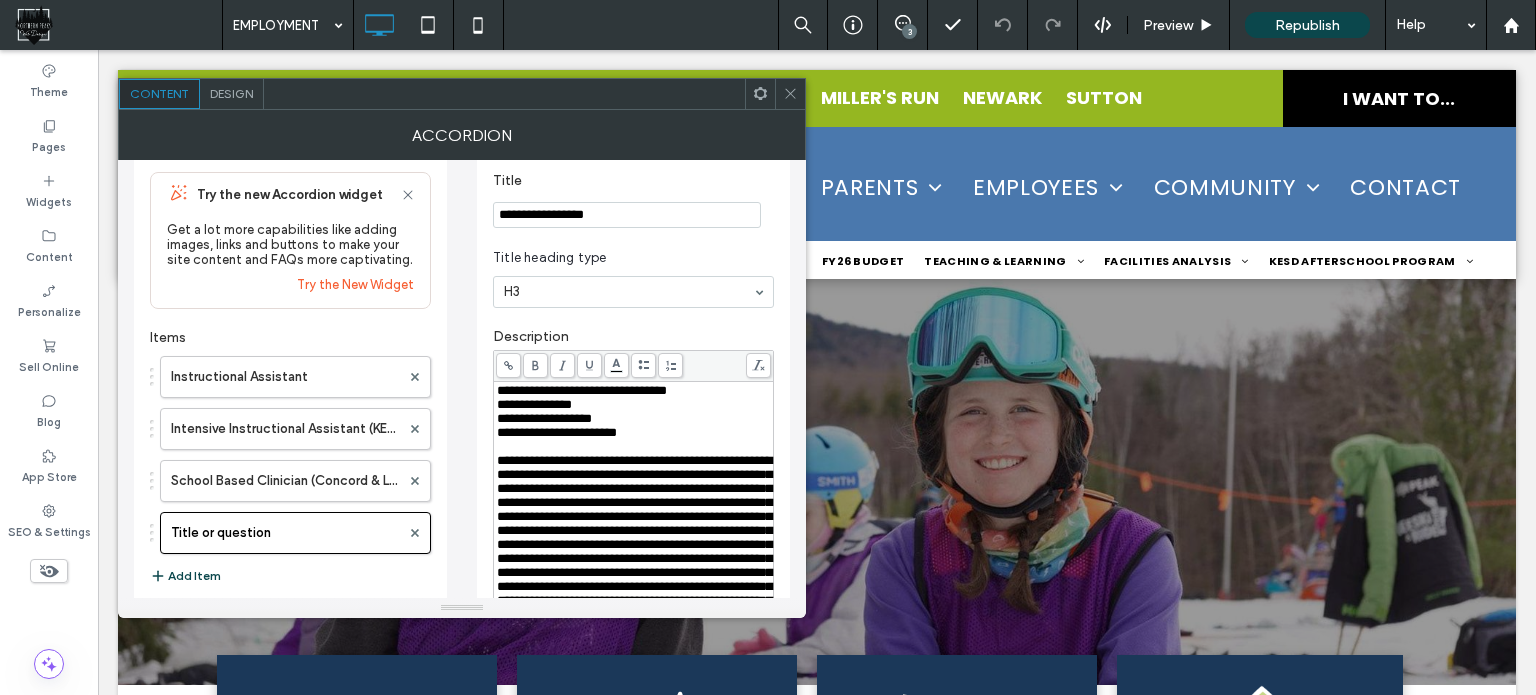 click on "**********" at bounding box center (627, 215) 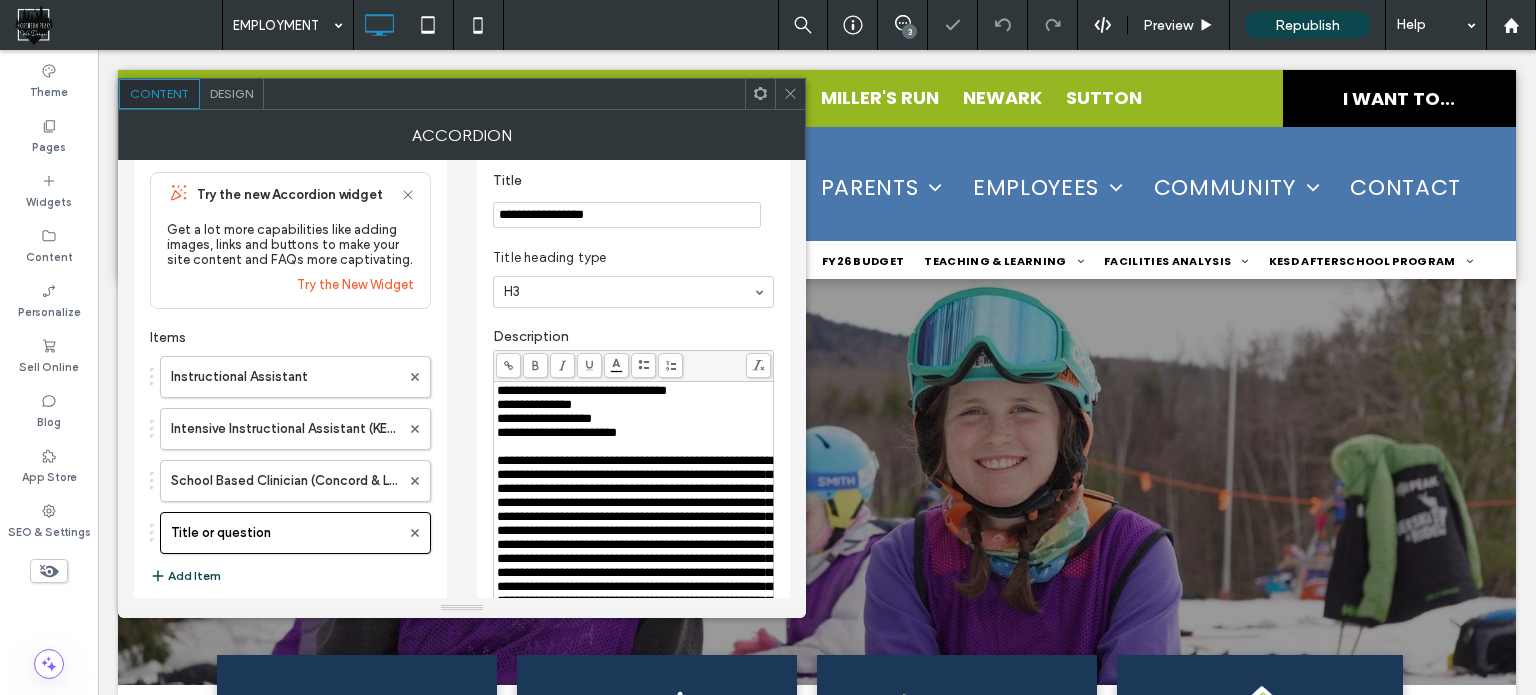 click on "**********" at bounding box center [627, 215] 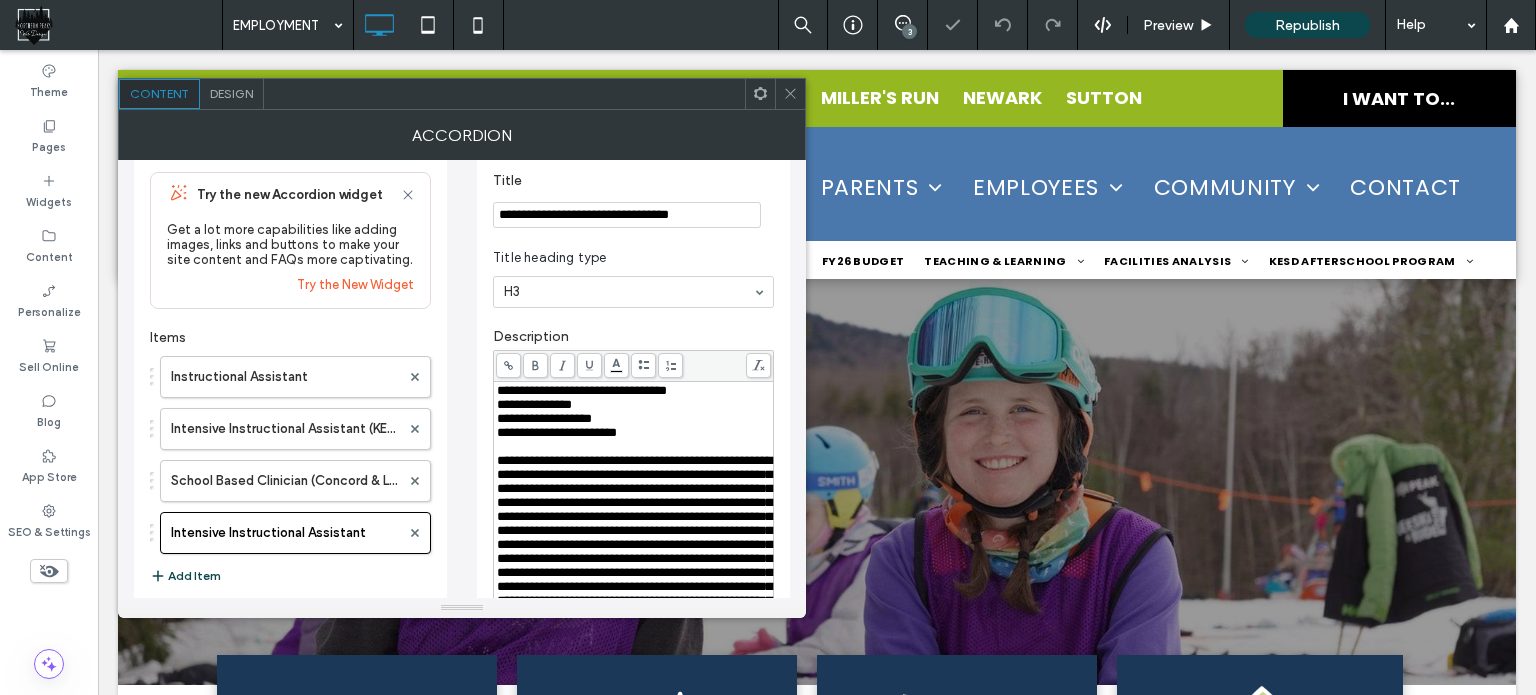type on "**********" 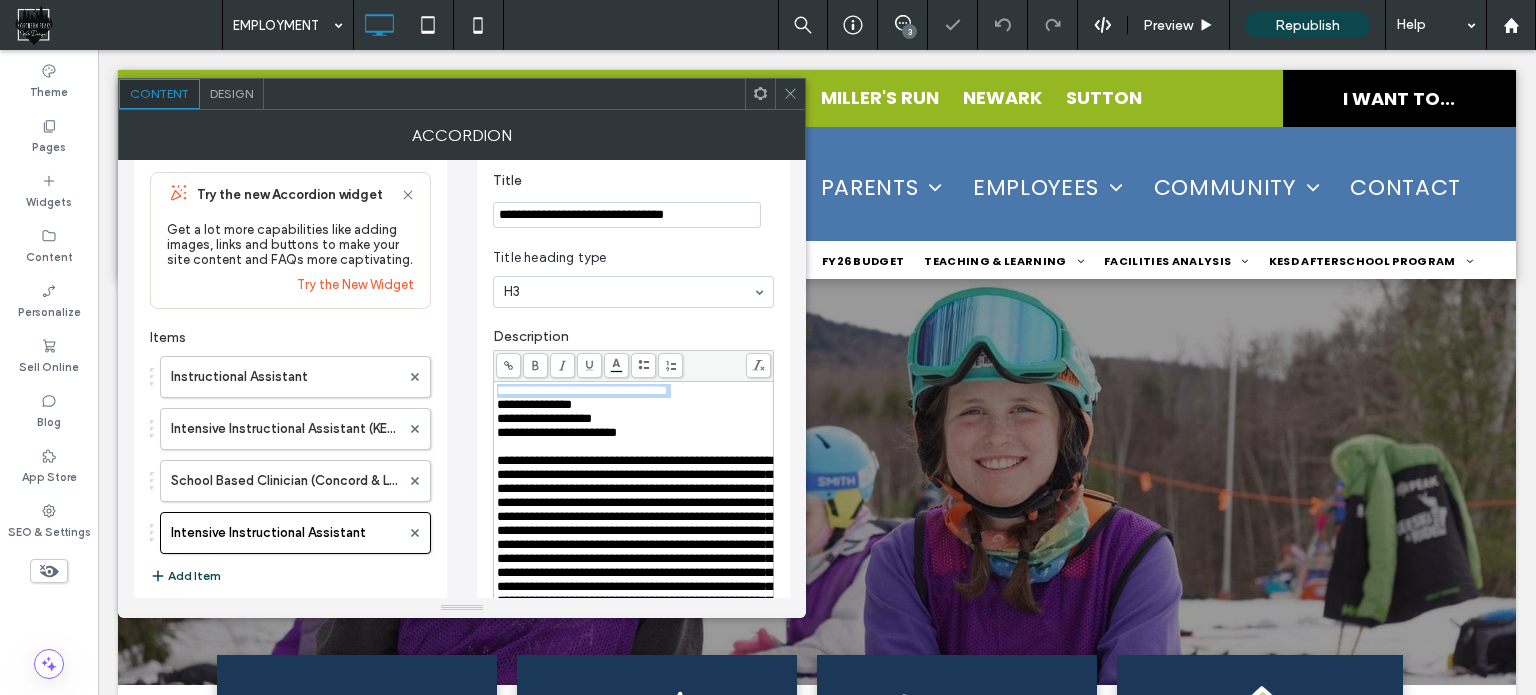 click on "**********" at bounding box center (544, 418) 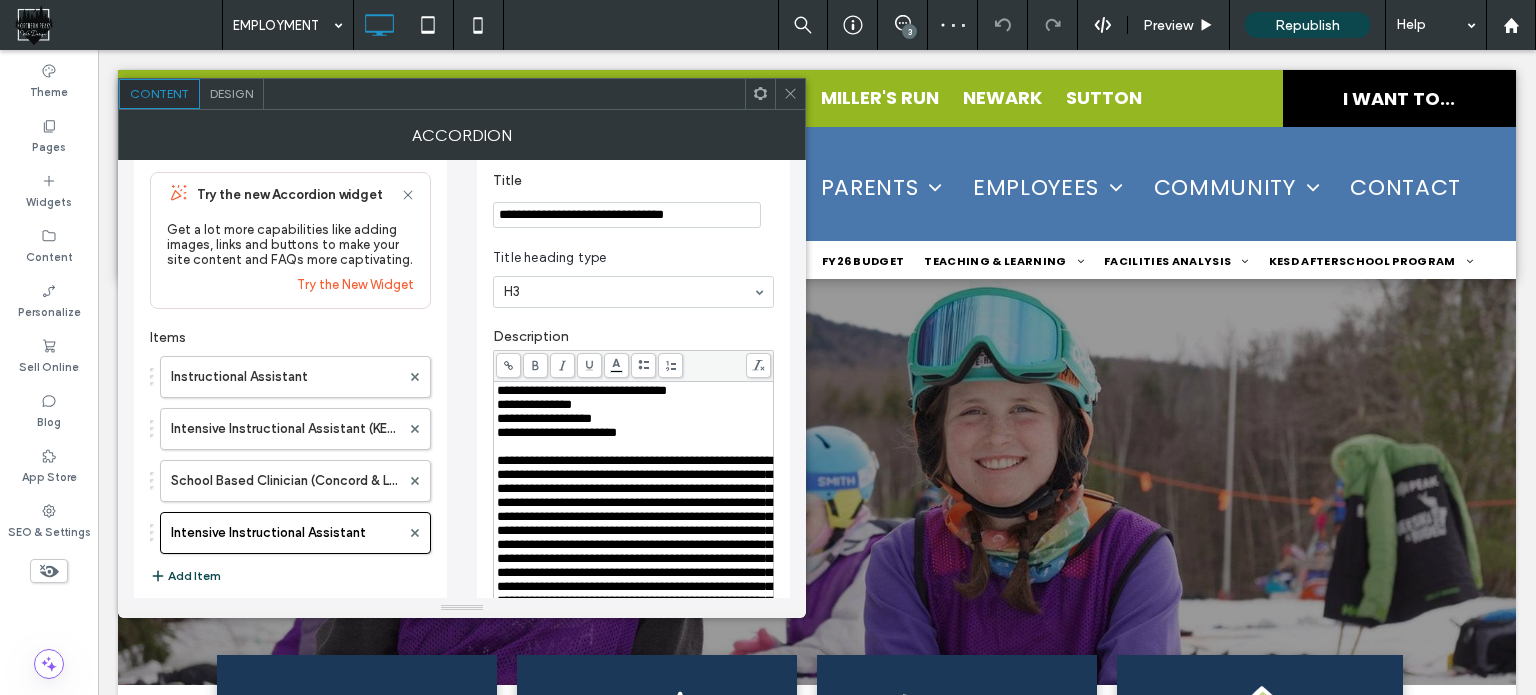 click on "**********" at bounding box center (634, 419) 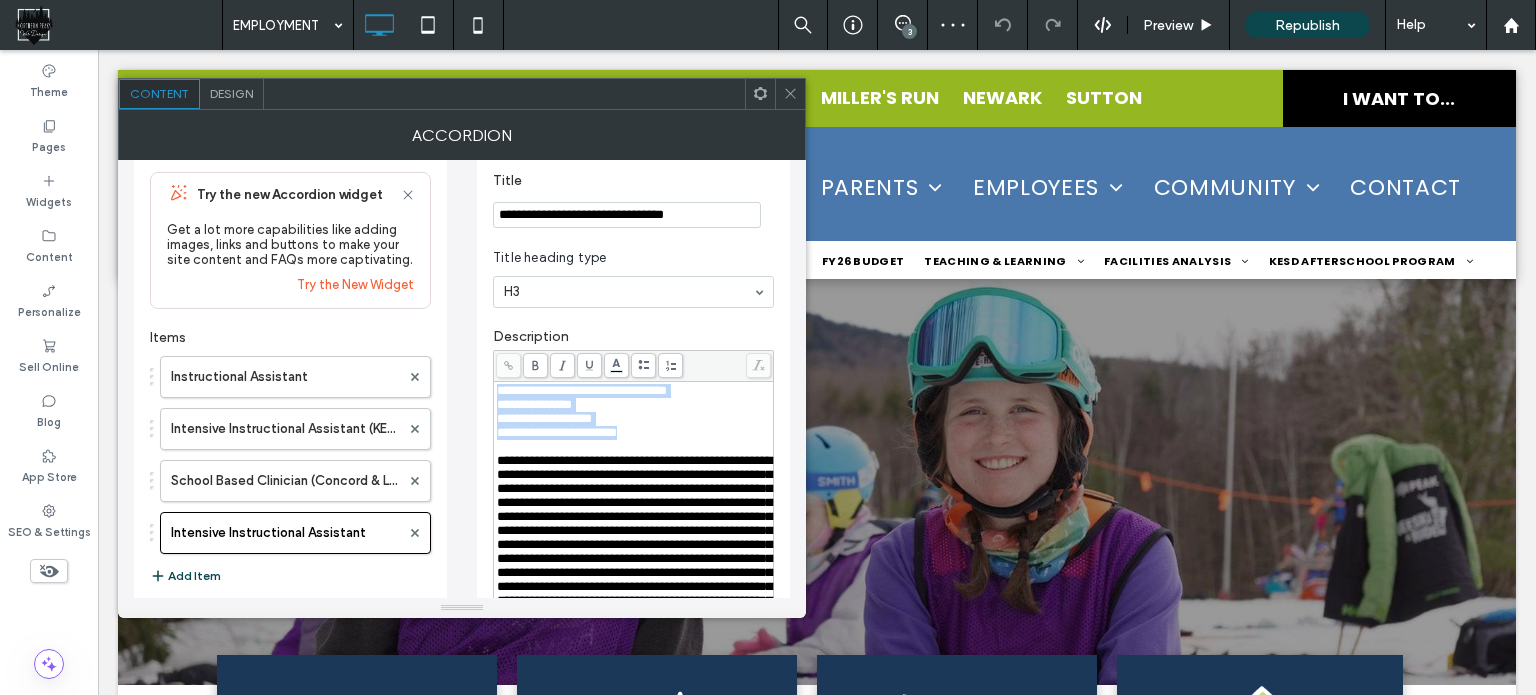 drag, startPoint x: 668, startPoint y: 440, endPoint x: 464, endPoint y: 355, distance: 221 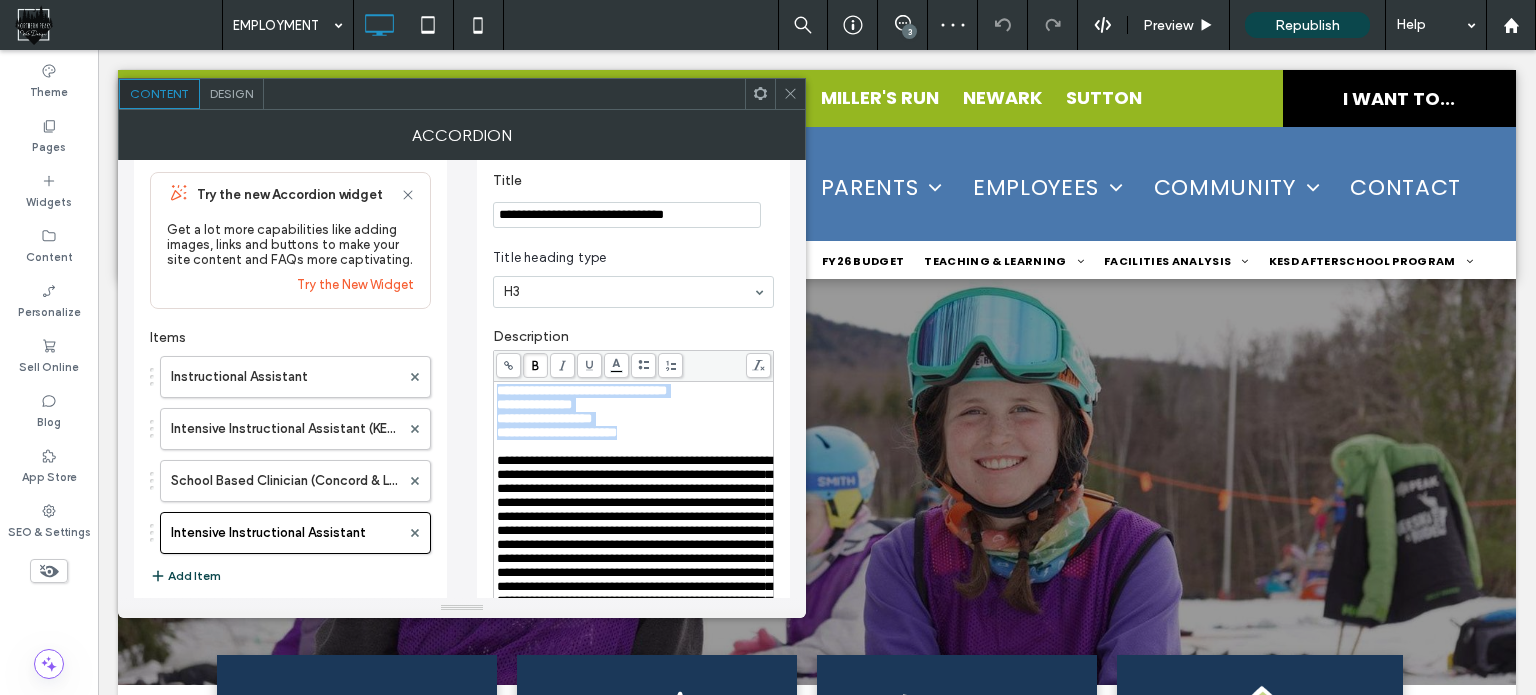 click 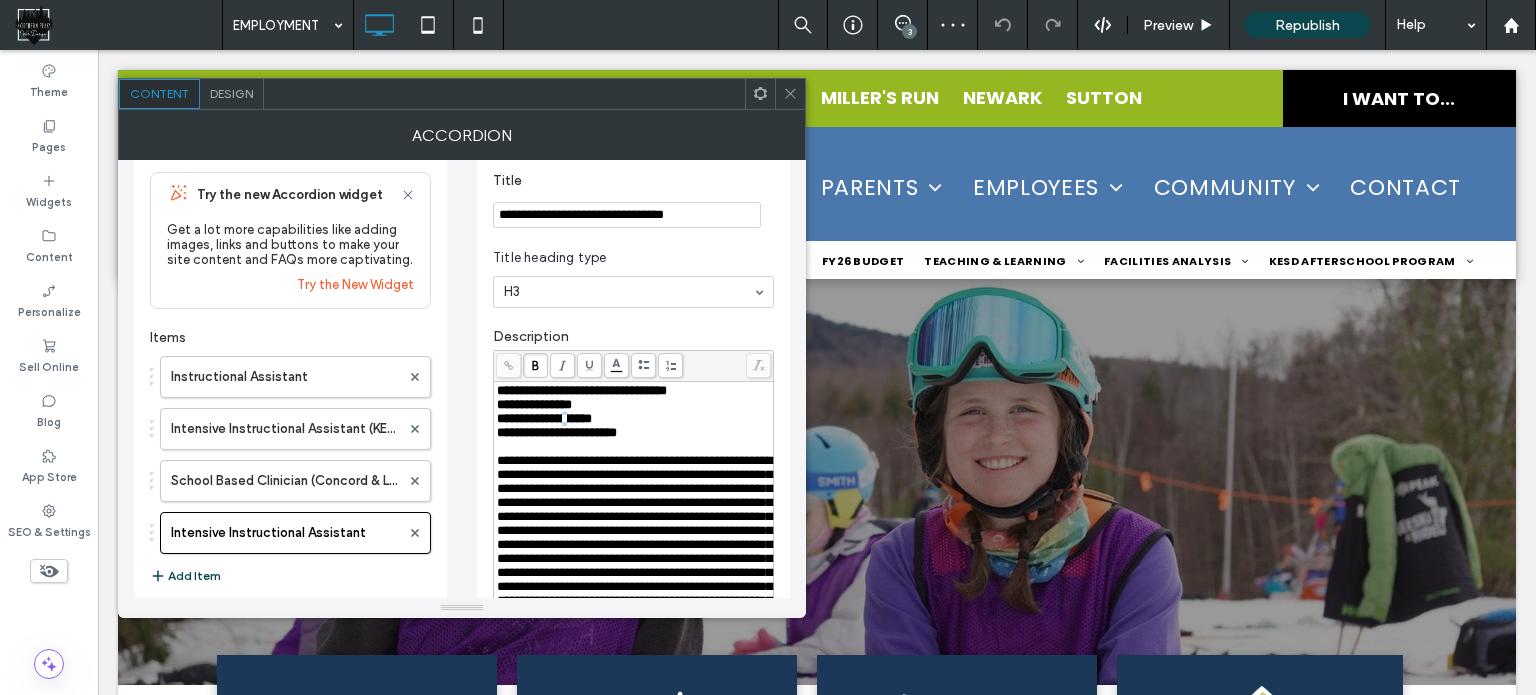 click on "**********" at bounding box center [544, 418] 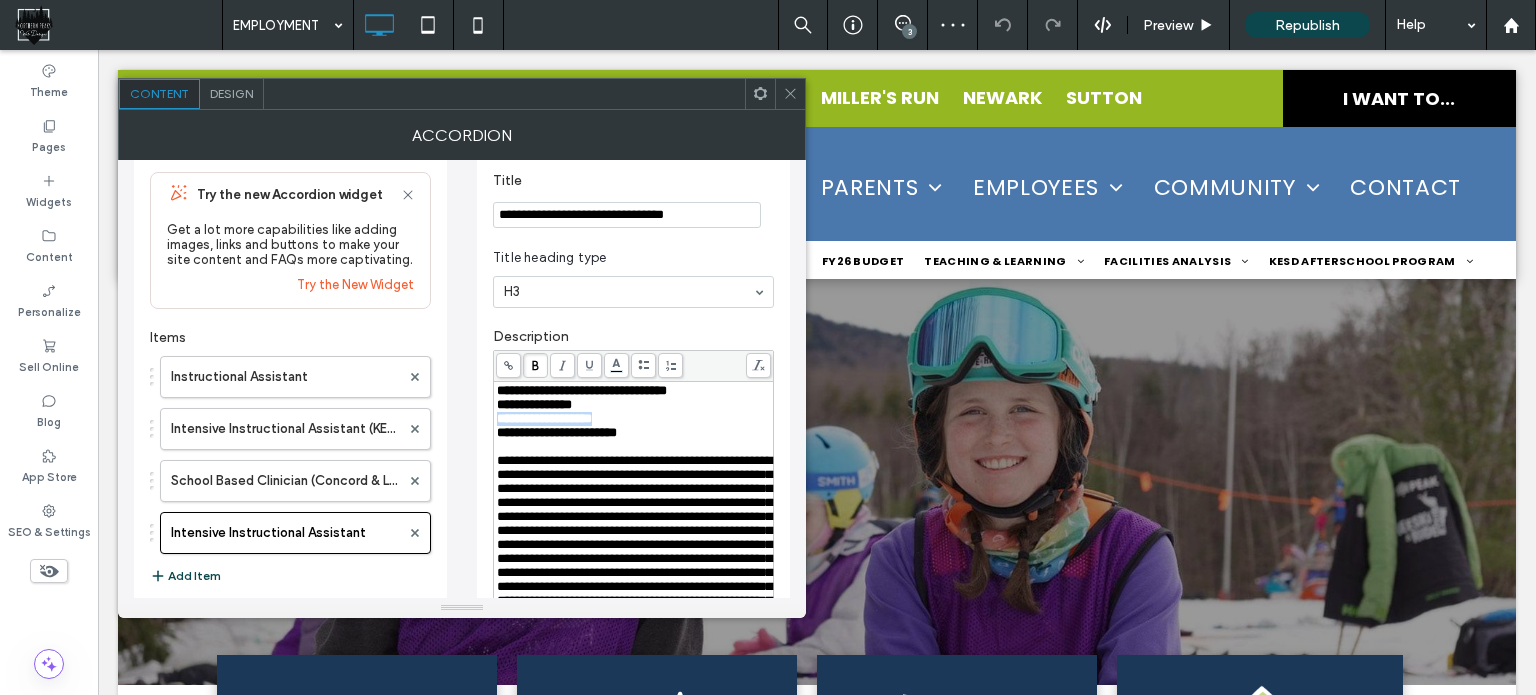 click on "**********" at bounding box center (544, 418) 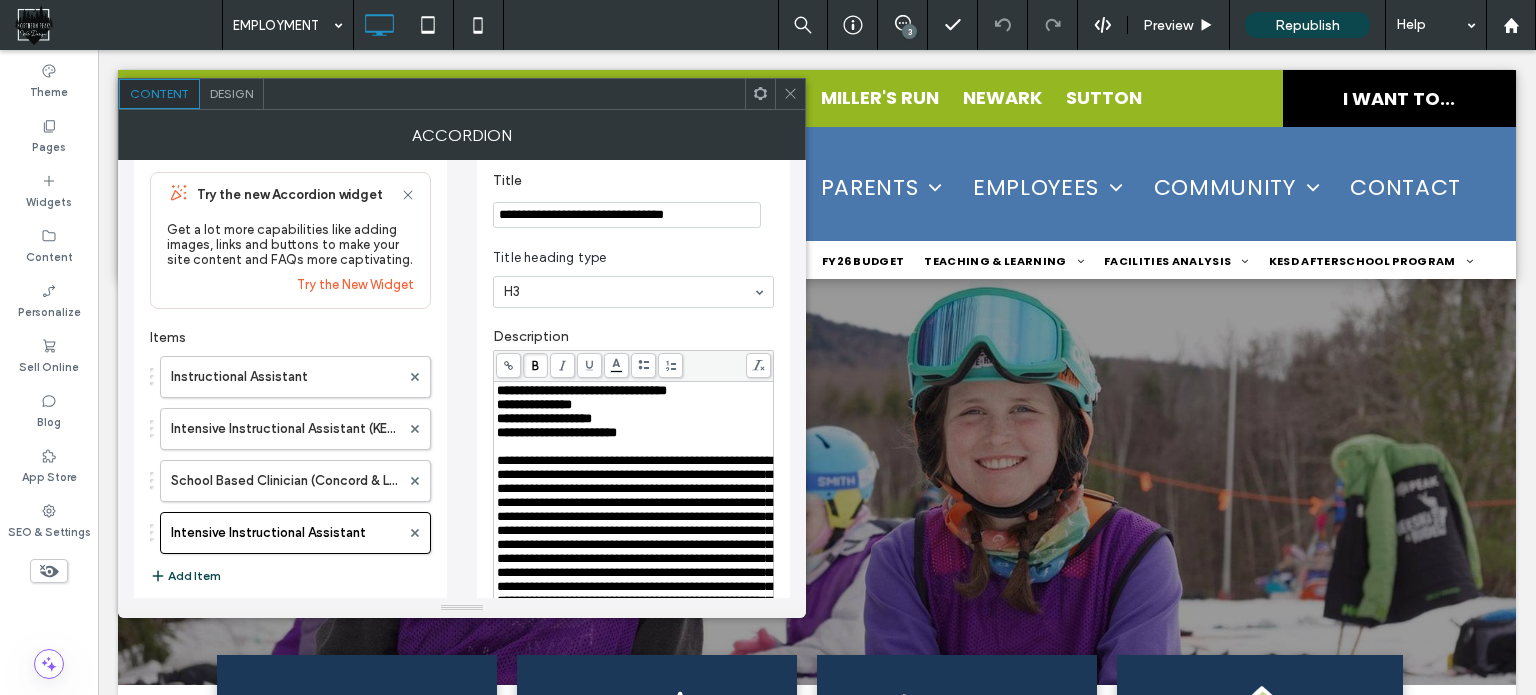 click 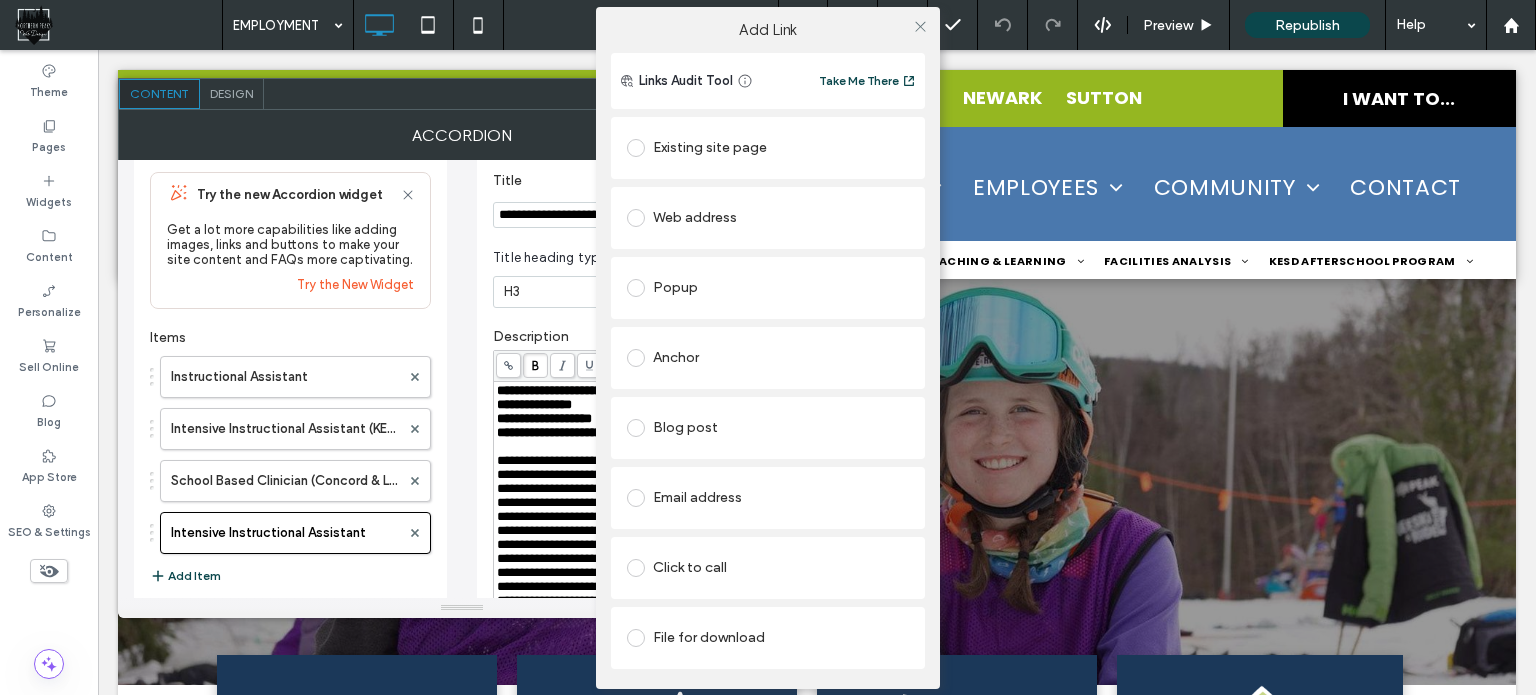 click on "Existing site page" at bounding box center [768, 148] 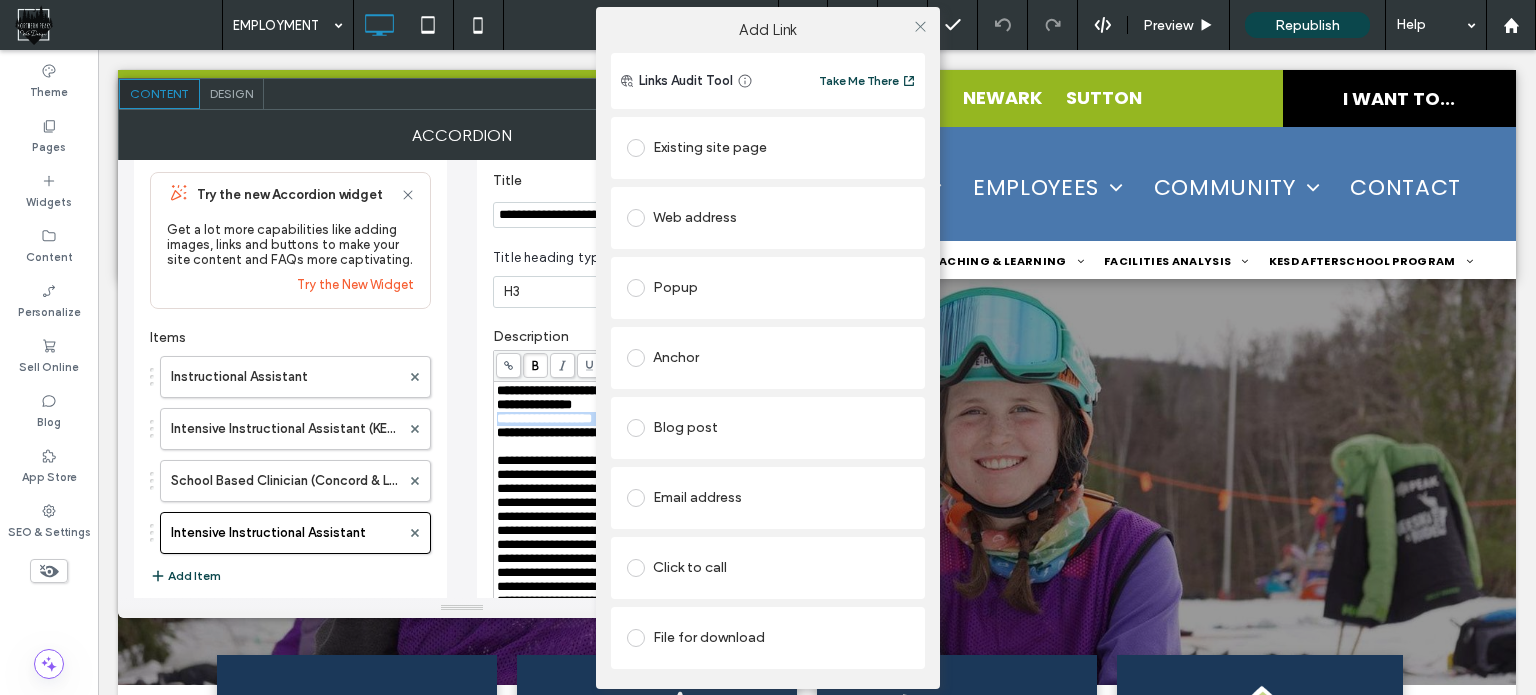 click on "Existing site page" at bounding box center (768, 148) 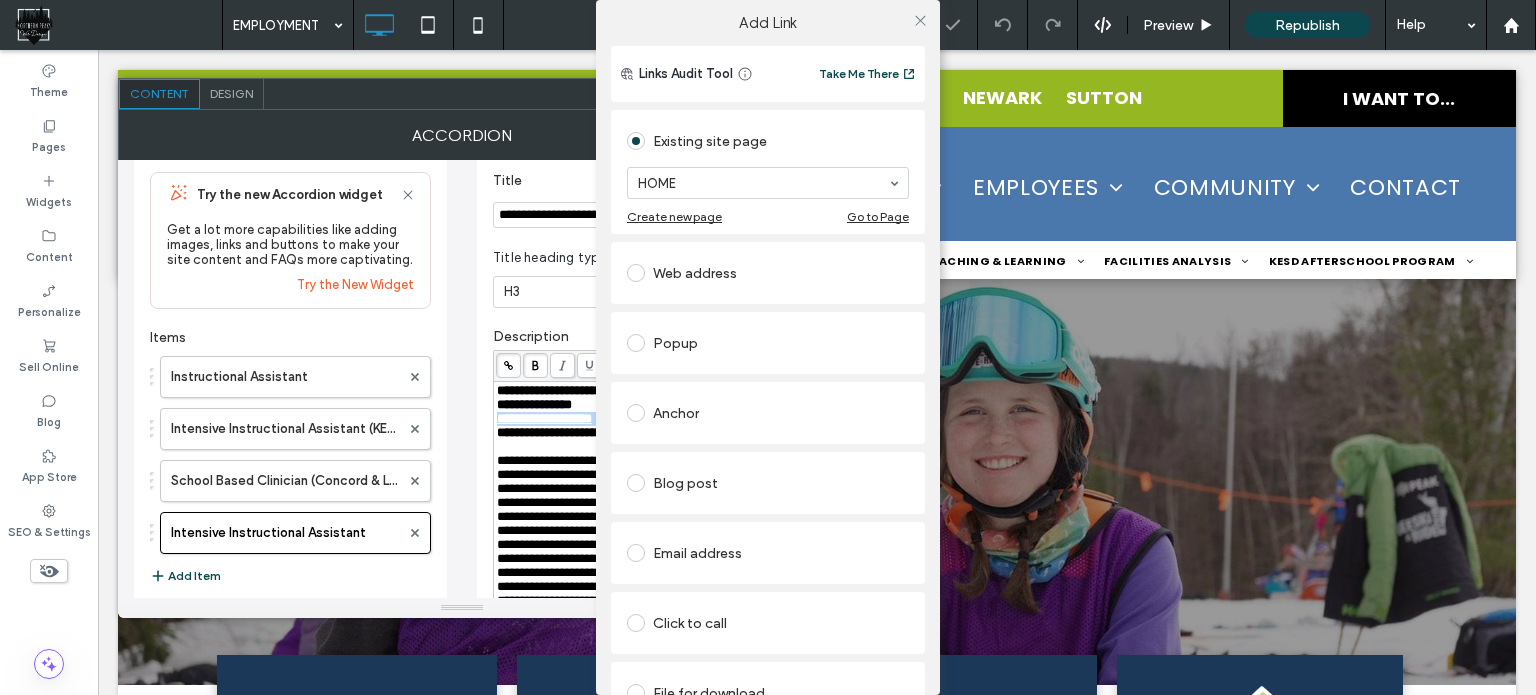 click on "Existing site page" at bounding box center [768, 141] 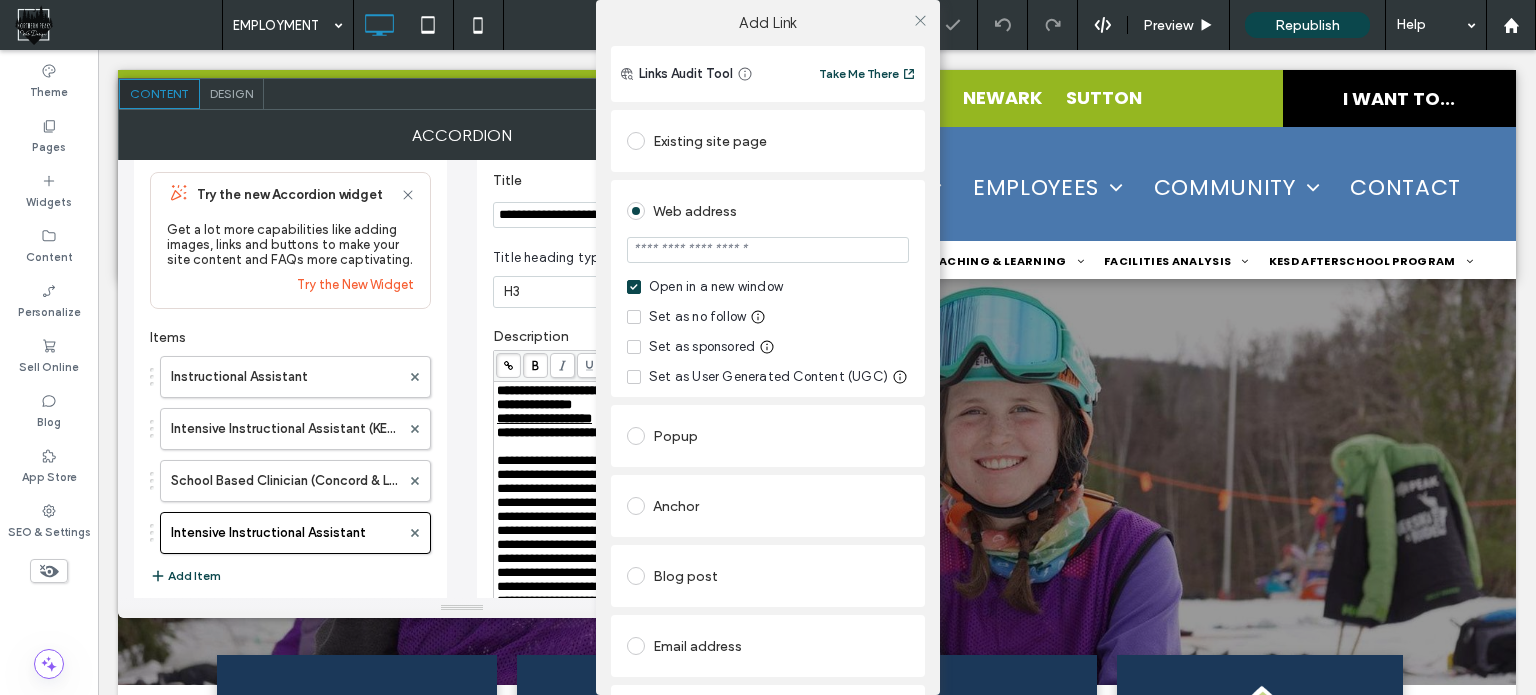 click at bounding box center [768, 250] 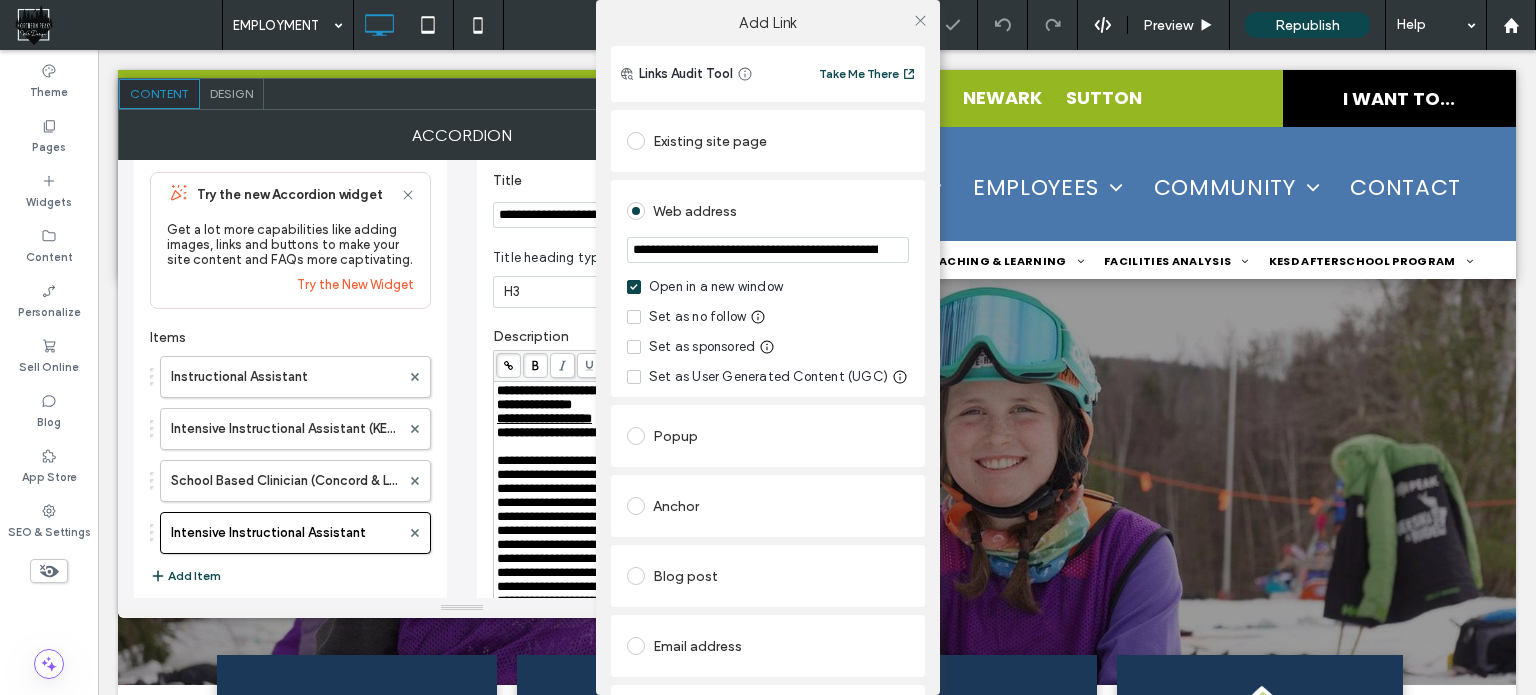 scroll, scrollTop: 0, scrollLeft: 742, axis: horizontal 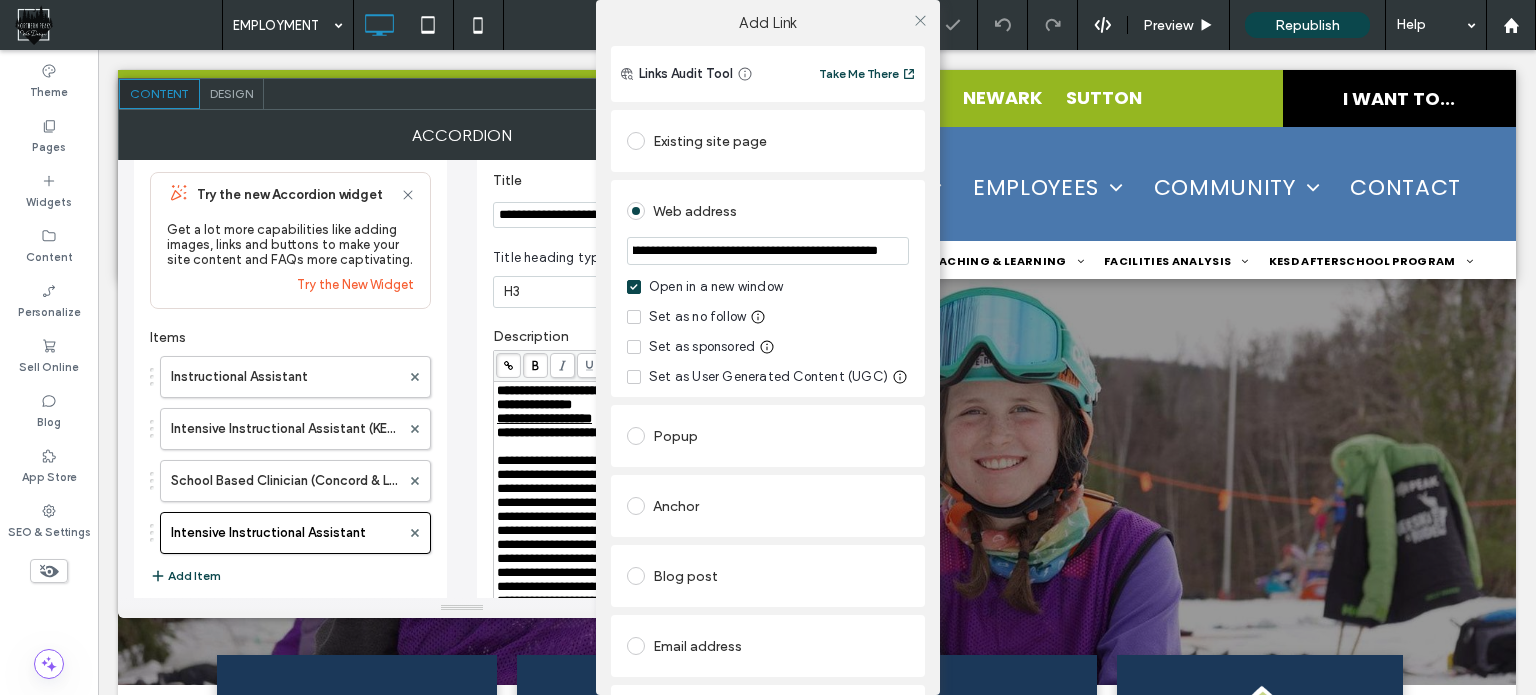 type on "**********" 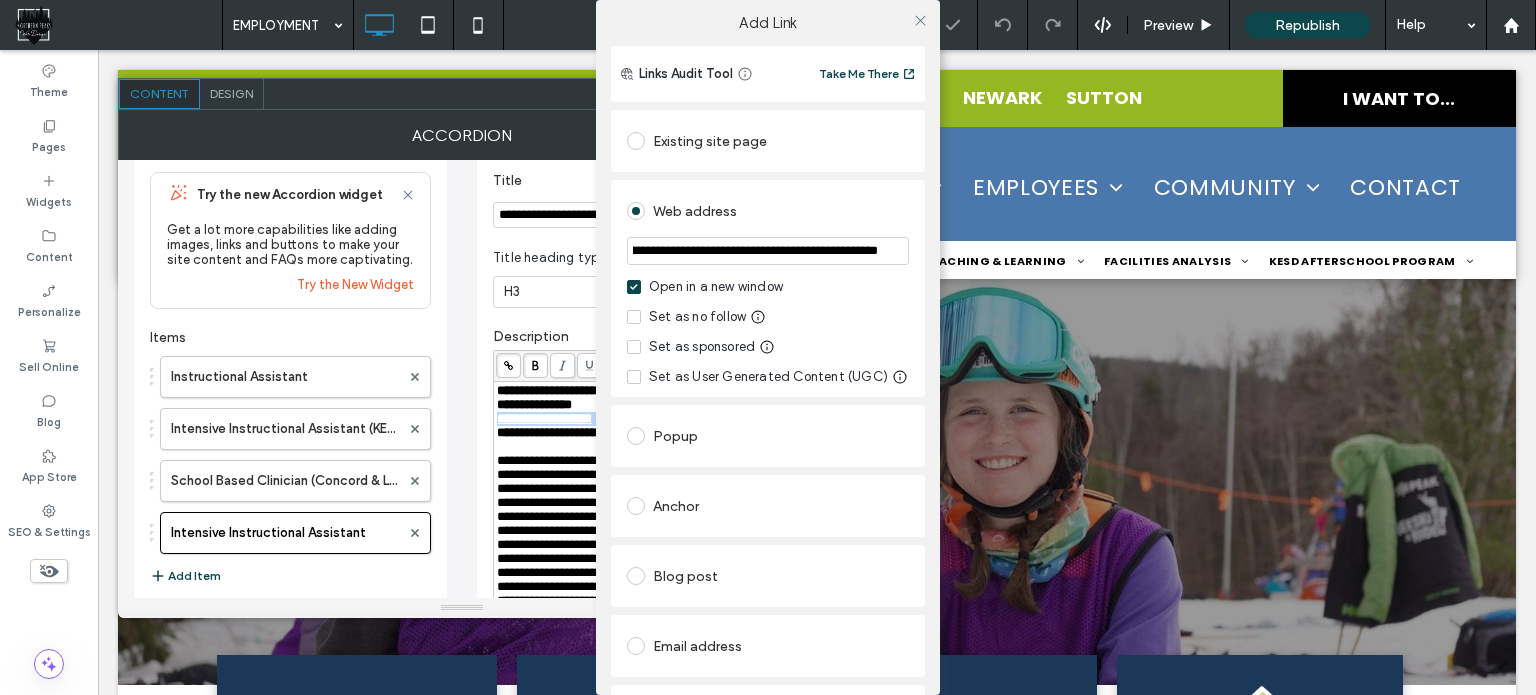 scroll, scrollTop: 0, scrollLeft: 0, axis: both 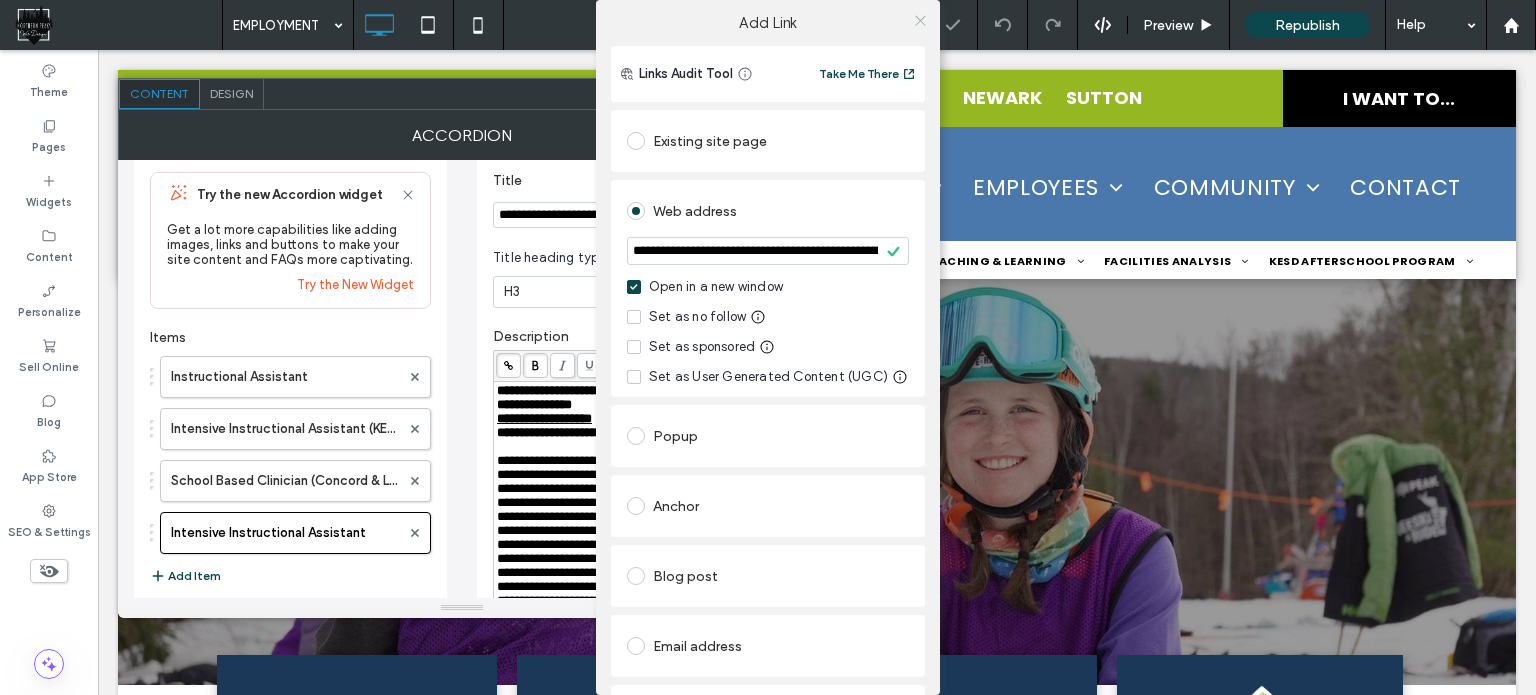 click 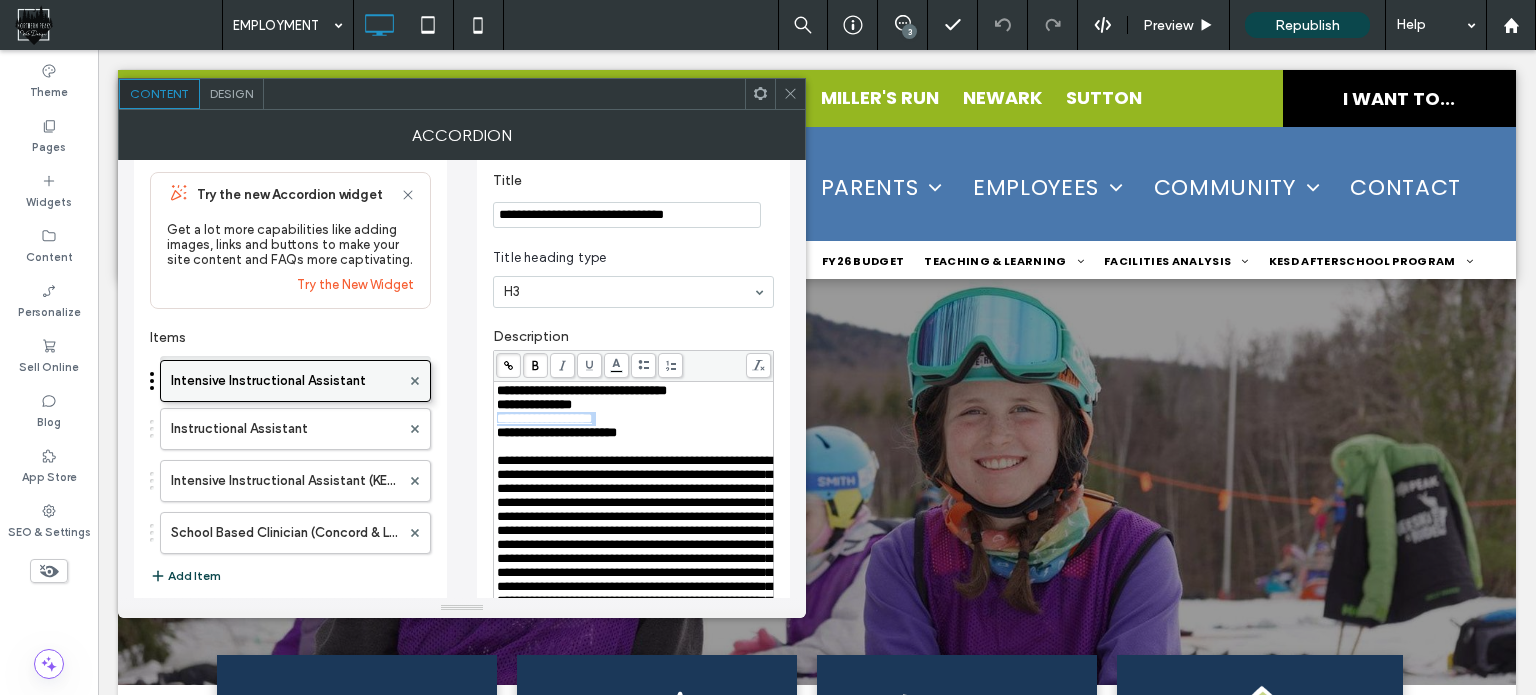 drag, startPoint x: 328, startPoint y: 535, endPoint x: 339, endPoint y: 374, distance: 161.37534 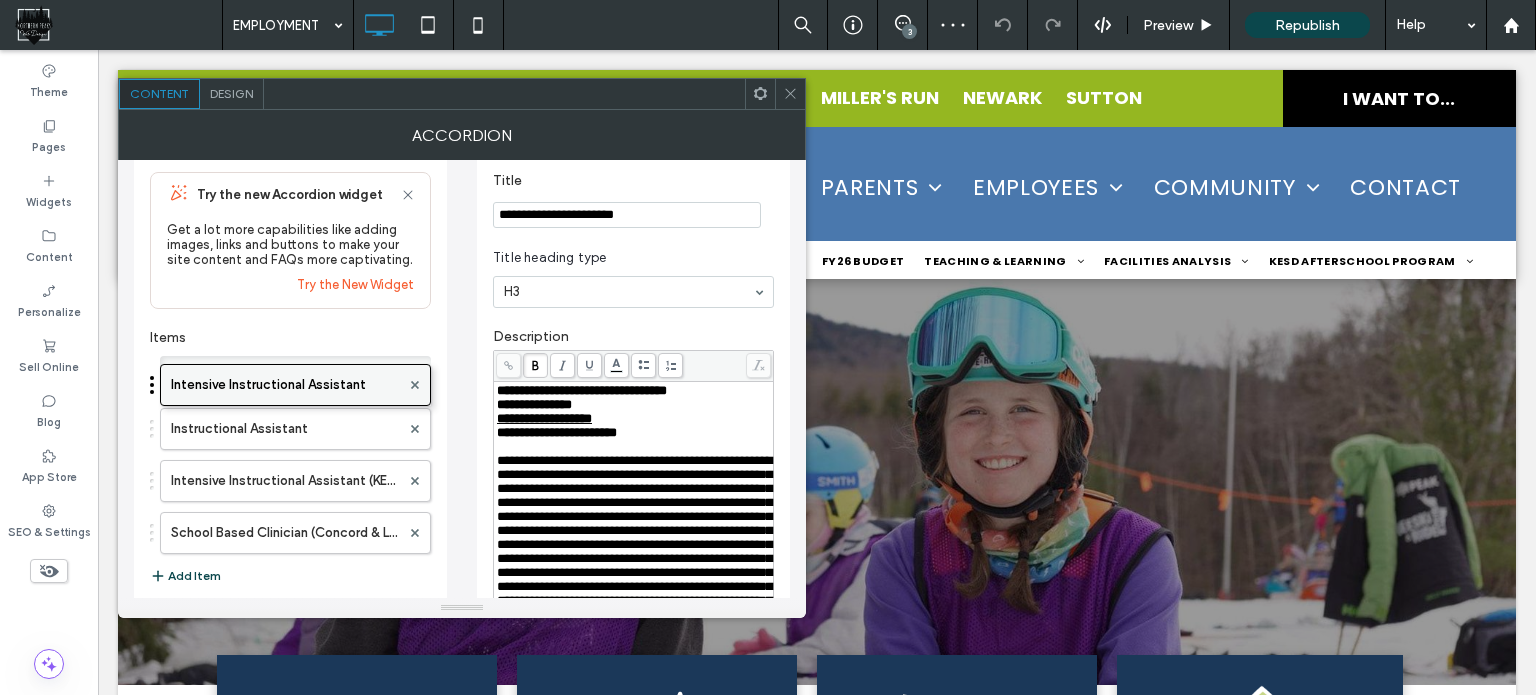 drag, startPoint x: 261, startPoint y: 532, endPoint x: 274, endPoint y: 375, distance: 157.5373 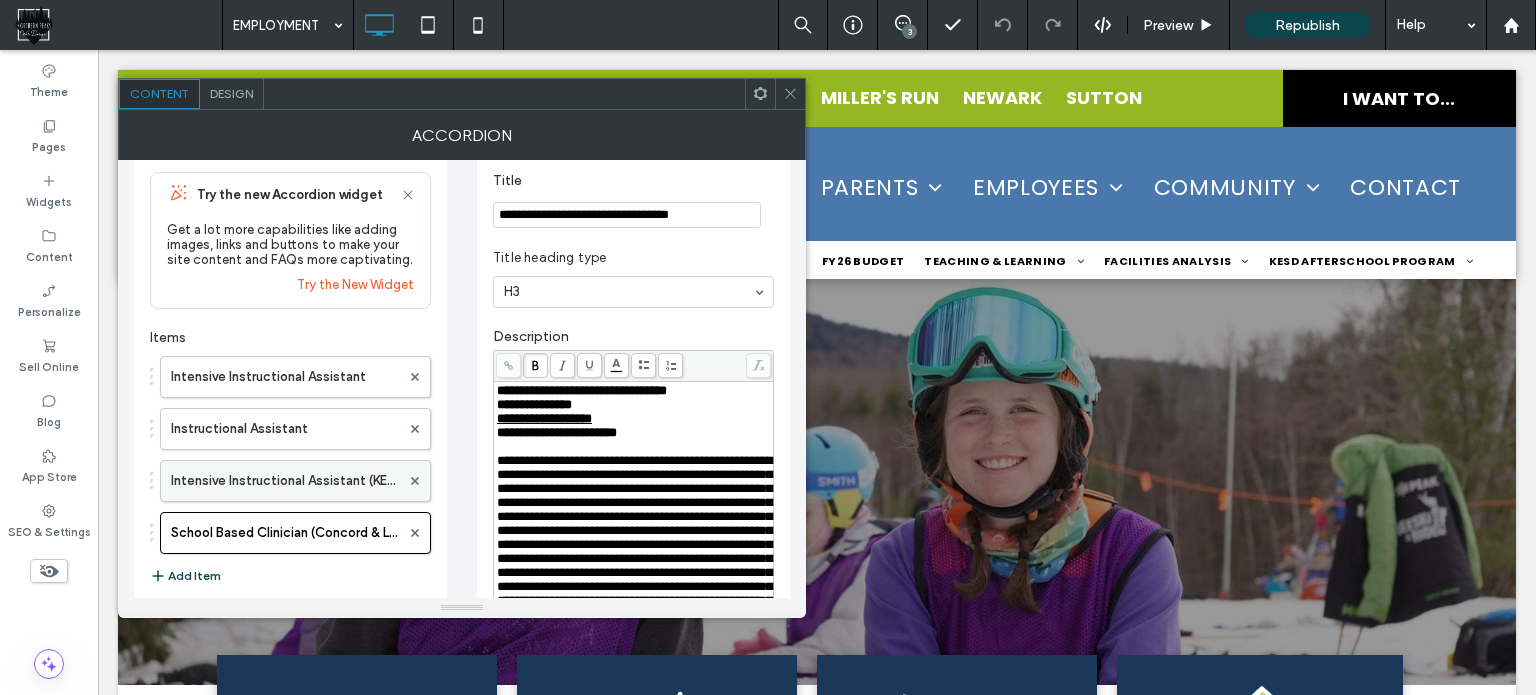 click on "Intensive Instructional Assistant (KEAP)" at bounding box center [285, 481] 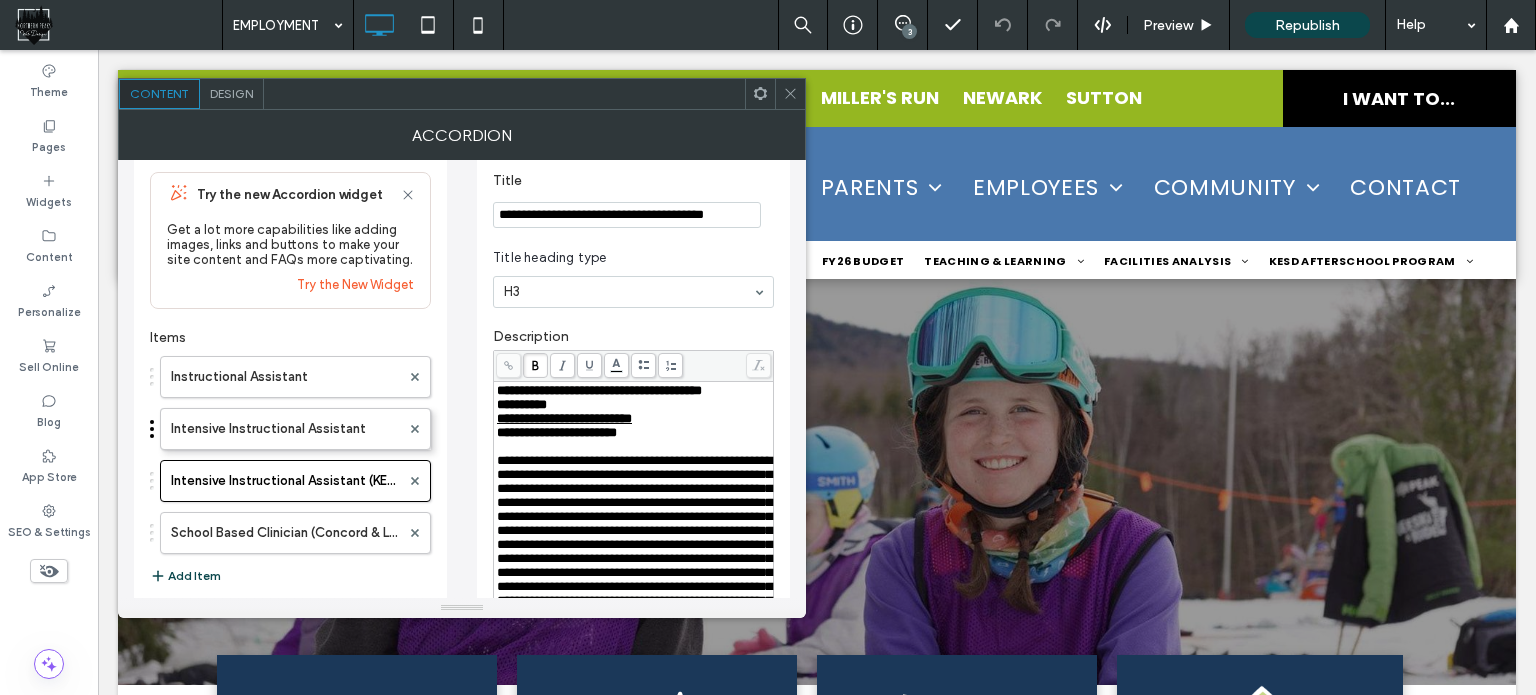 drag, startPoint x: 245, startPoint y: 371, endPoint x: 263, endPoint y: 413, distance: 45.694637 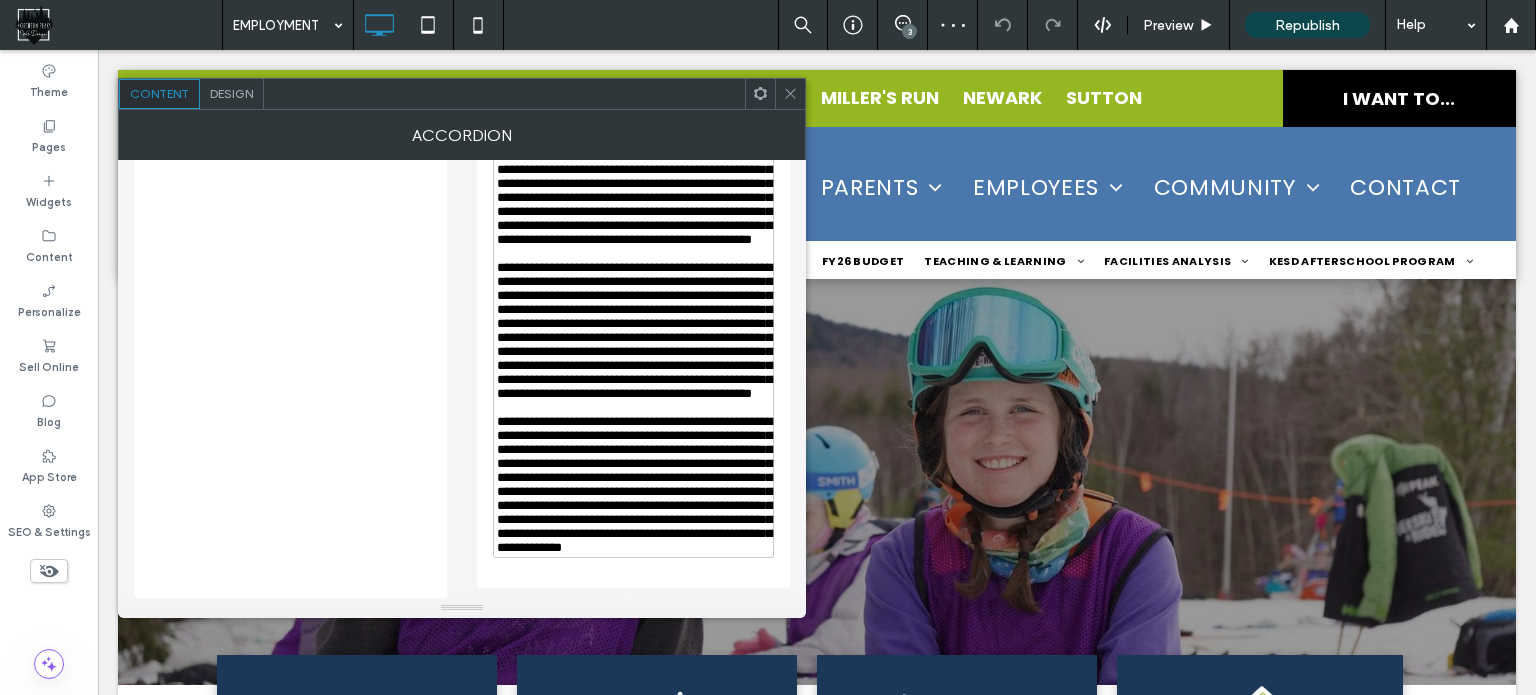 scroll, scrollTop: 724, scrollLeft: 0, axis: vertical 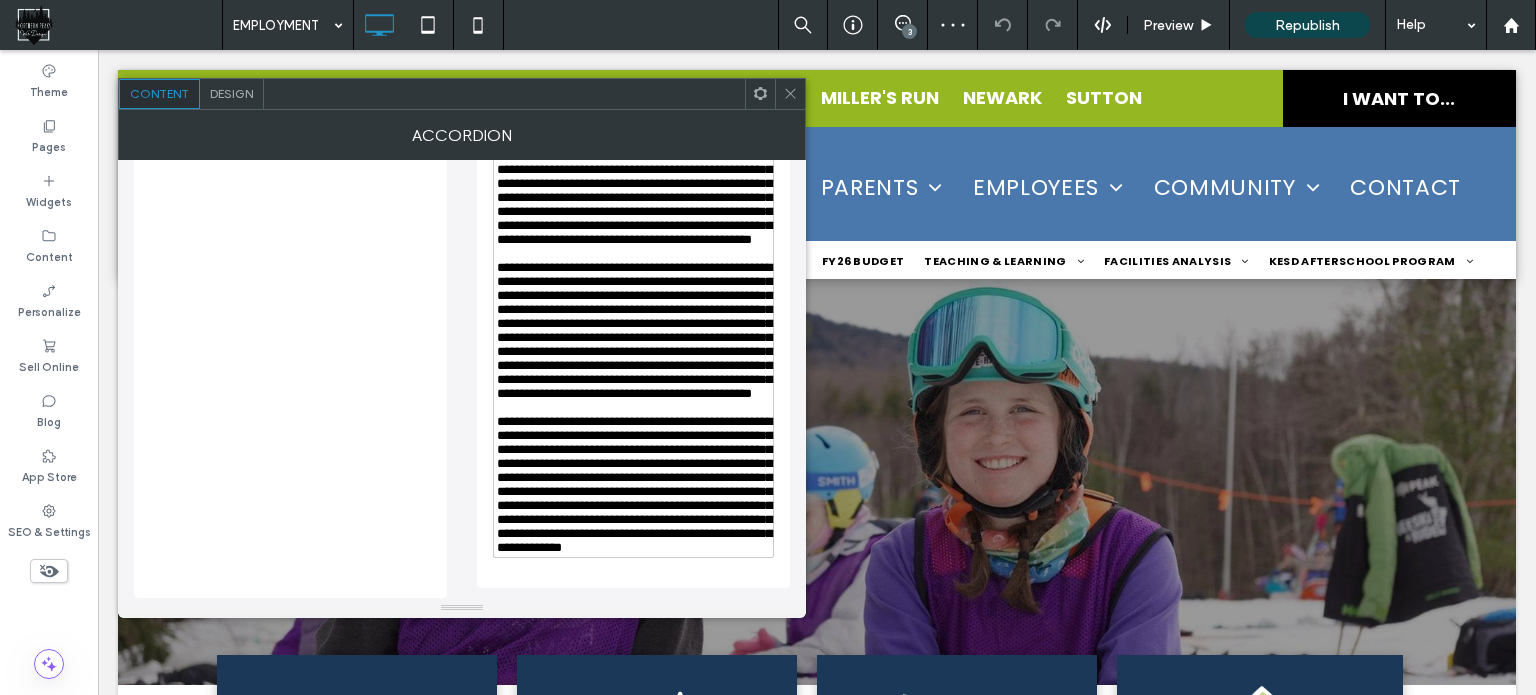 click on "**********" at bounding box center [634, 120] 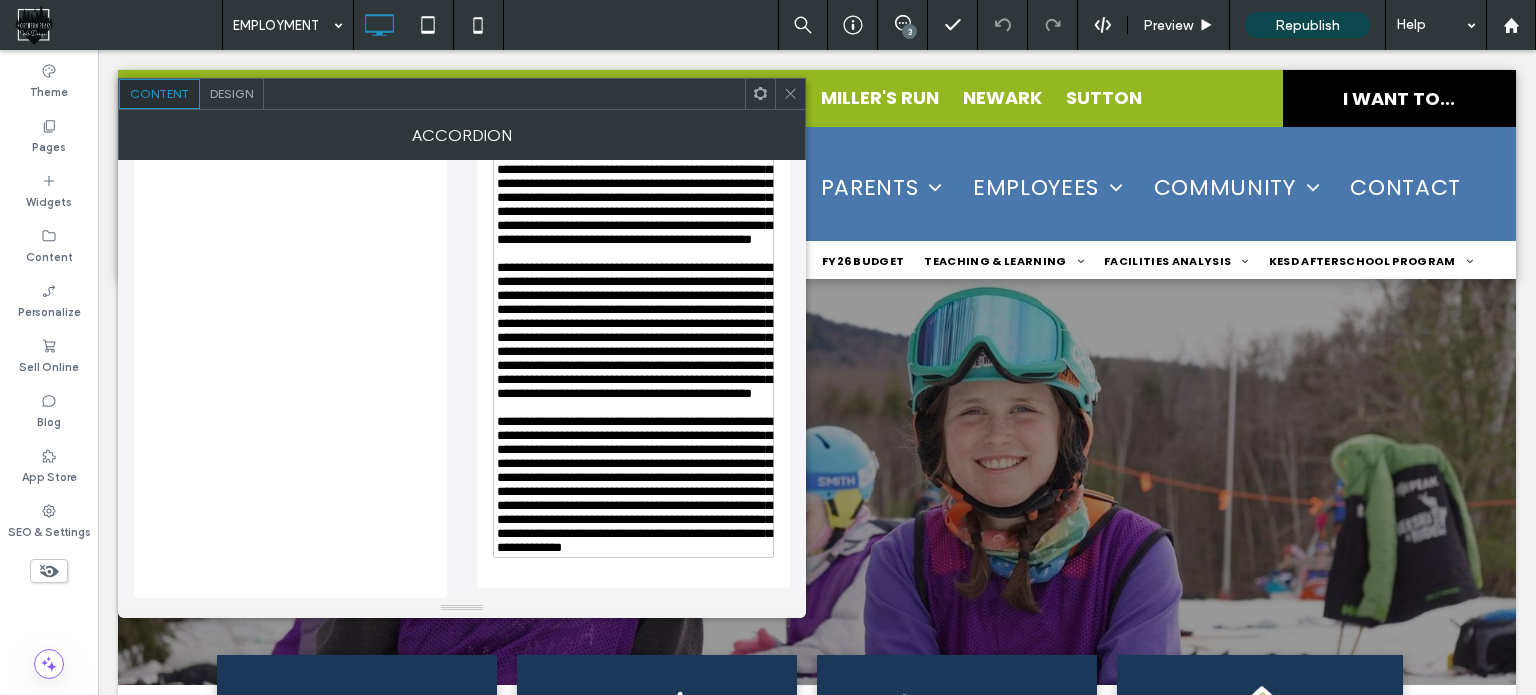 click on "**********" at bounding box center (634, 120) 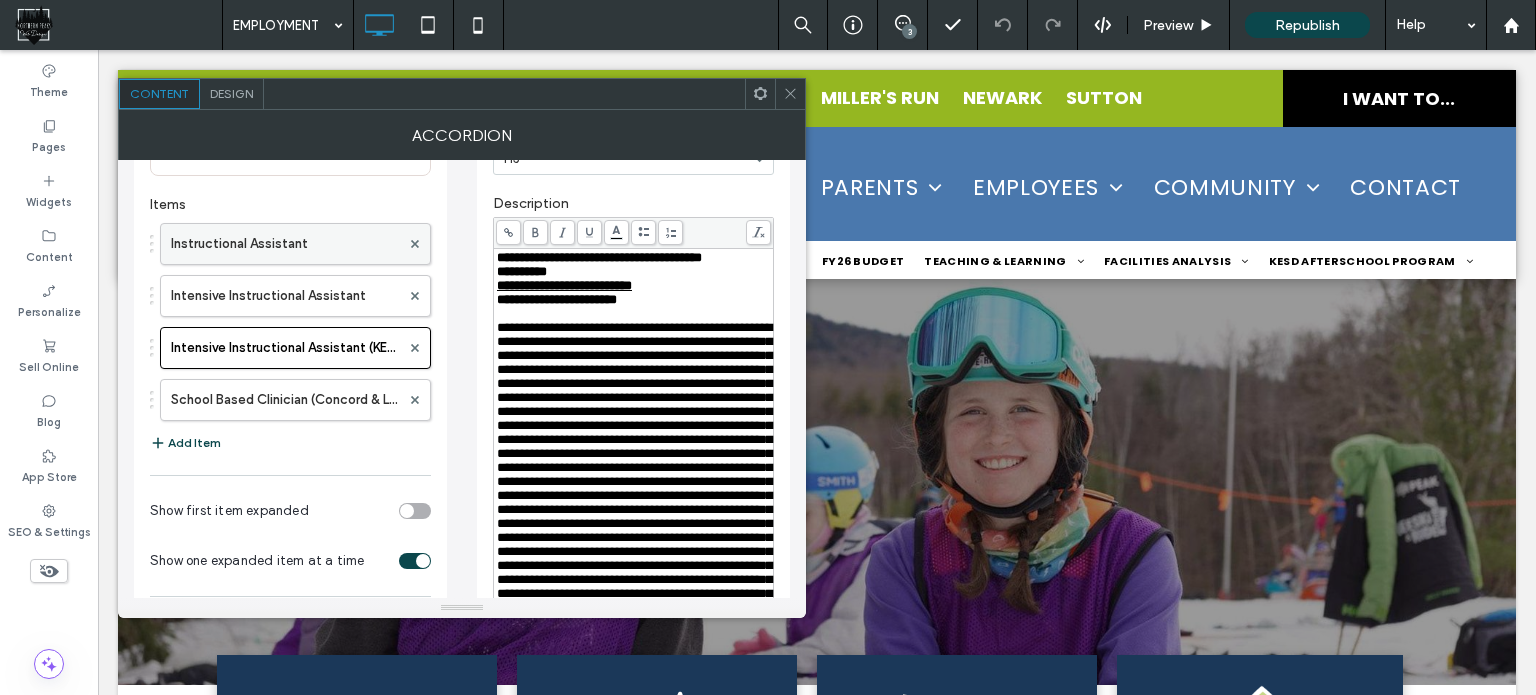 scroll, scrollTop: 124, scrollLeft: 0, axis: vertical 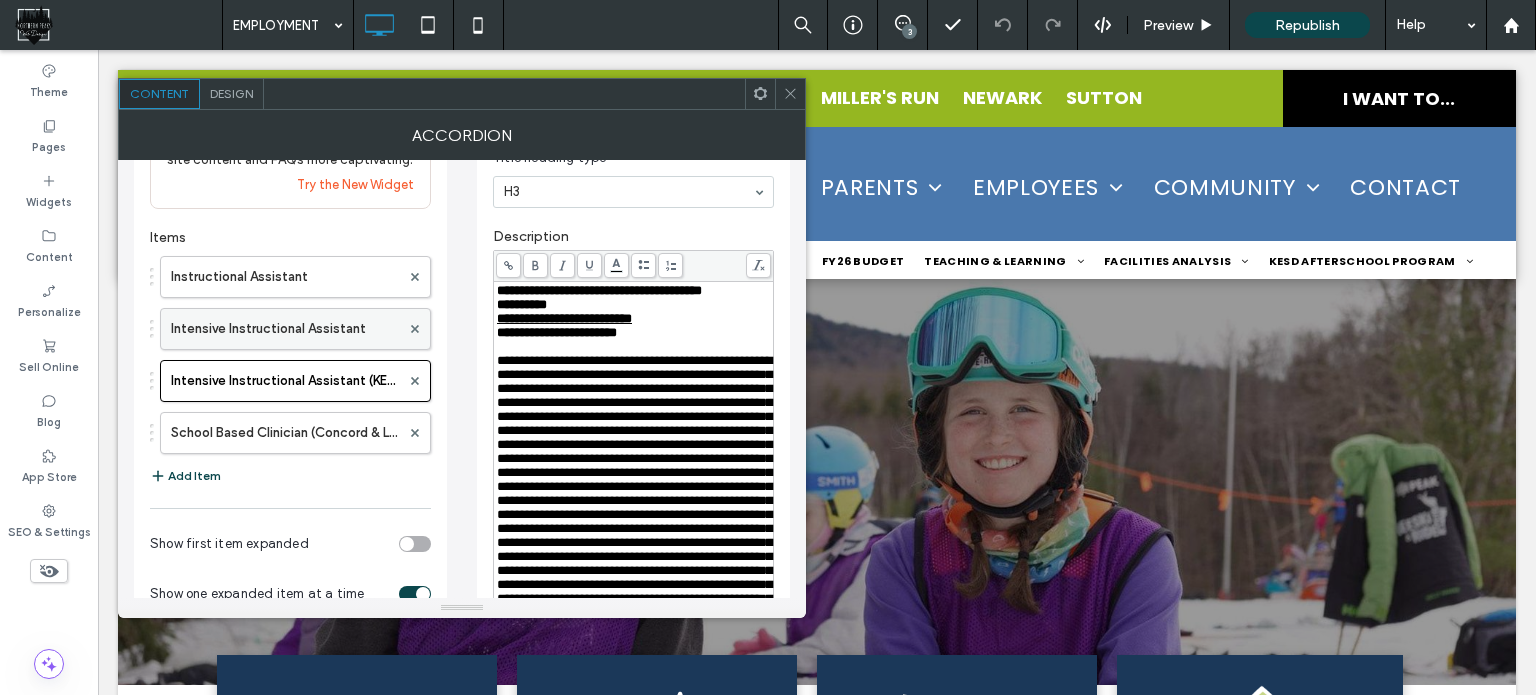 click on "Intensive Instructional Assistant" at bounding box center (285, 329) 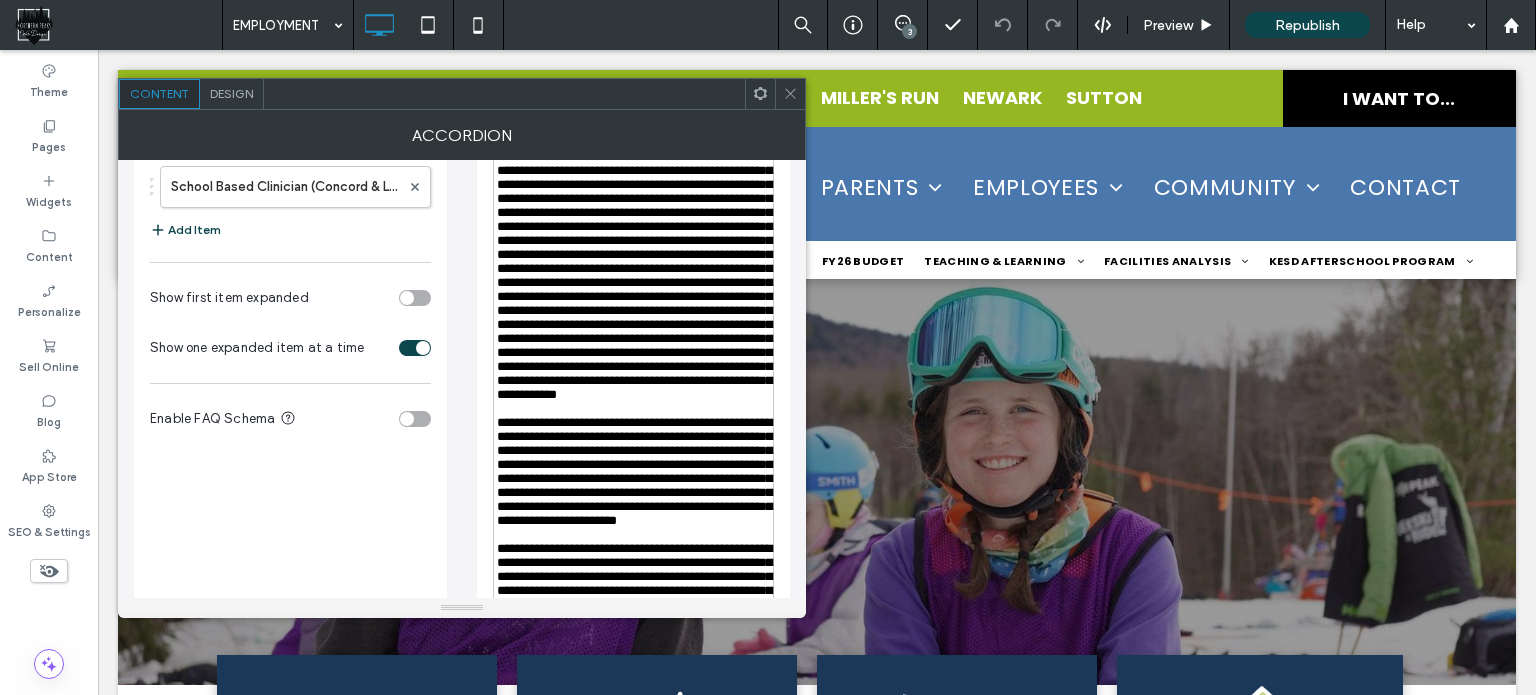 scroll, scrollTop: 424, scrollLeft: 0, axis: vertical 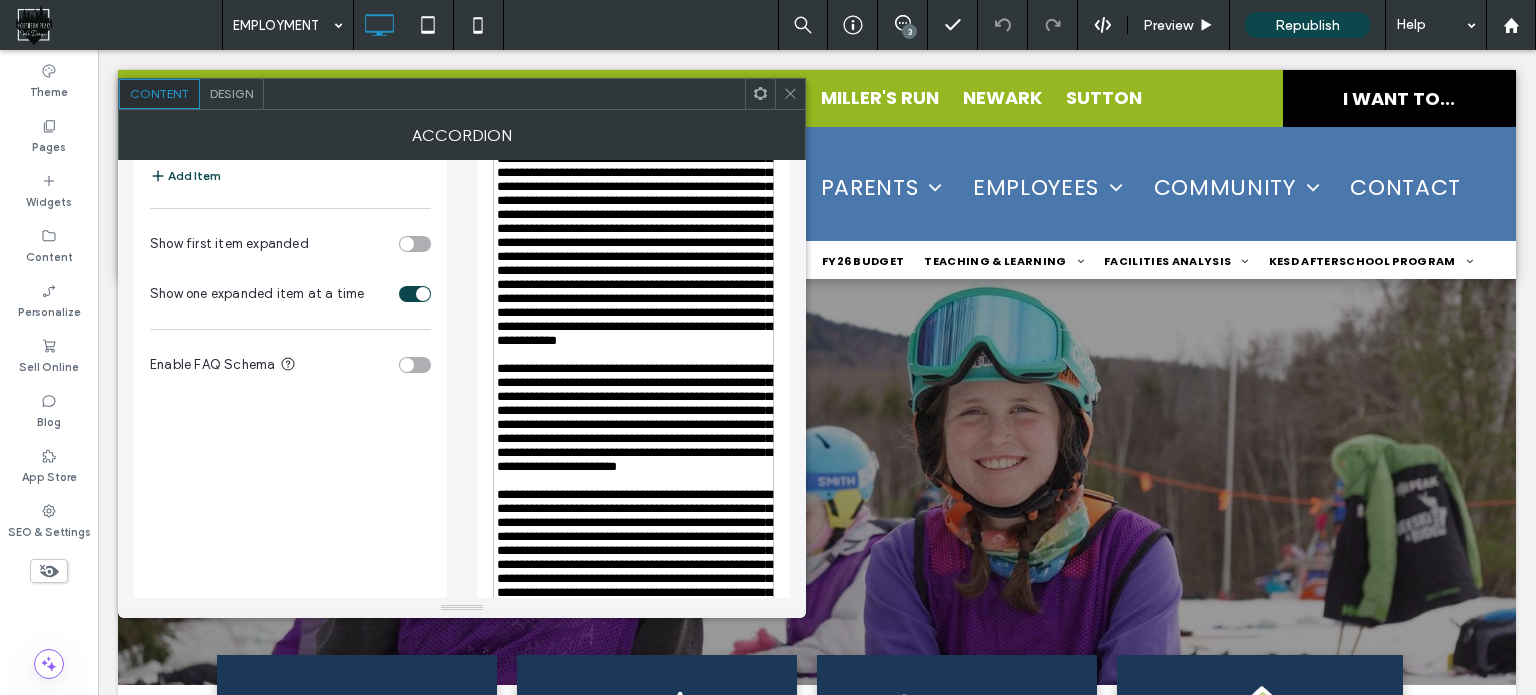 click at bounding box center (634, 201) 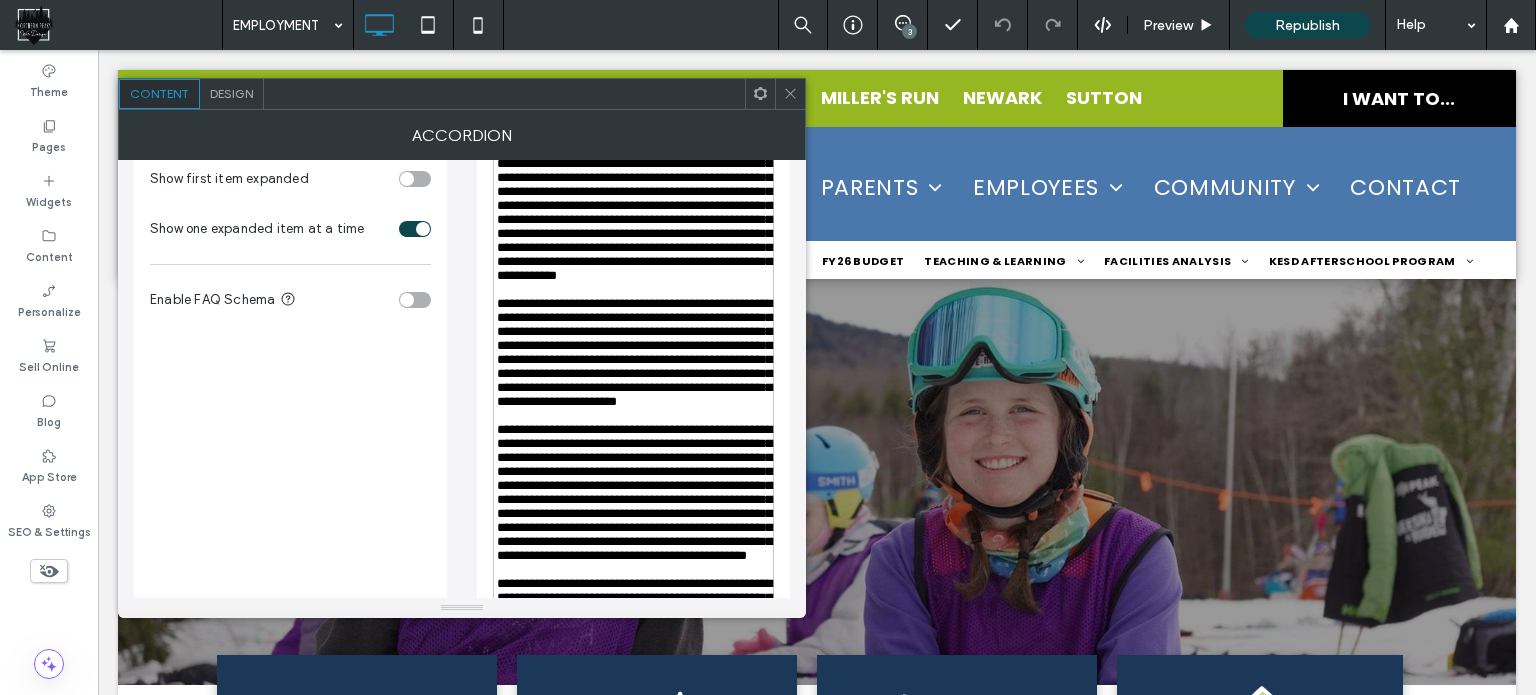 scroll, scrollTop: 524, scrollLeft: 0, axis: vertical 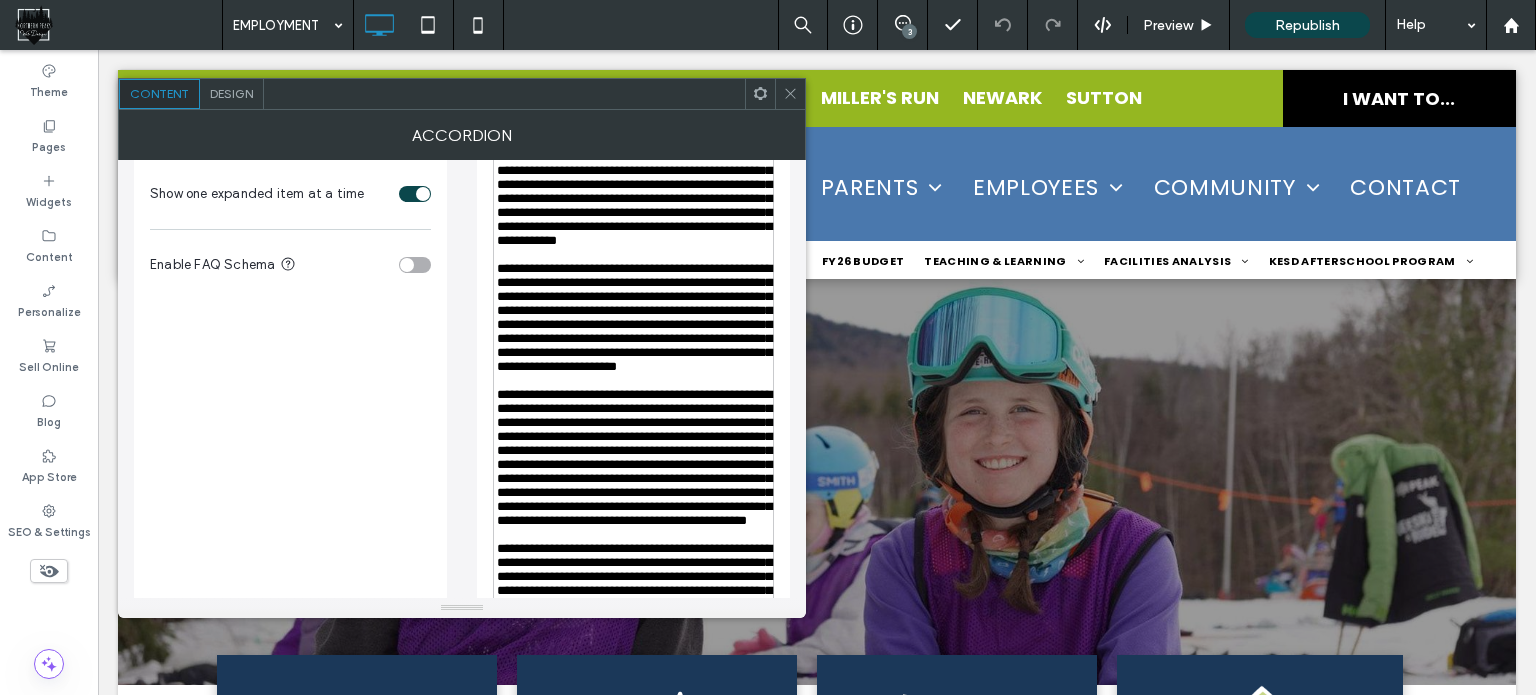 click at bounding box center (790, 94) 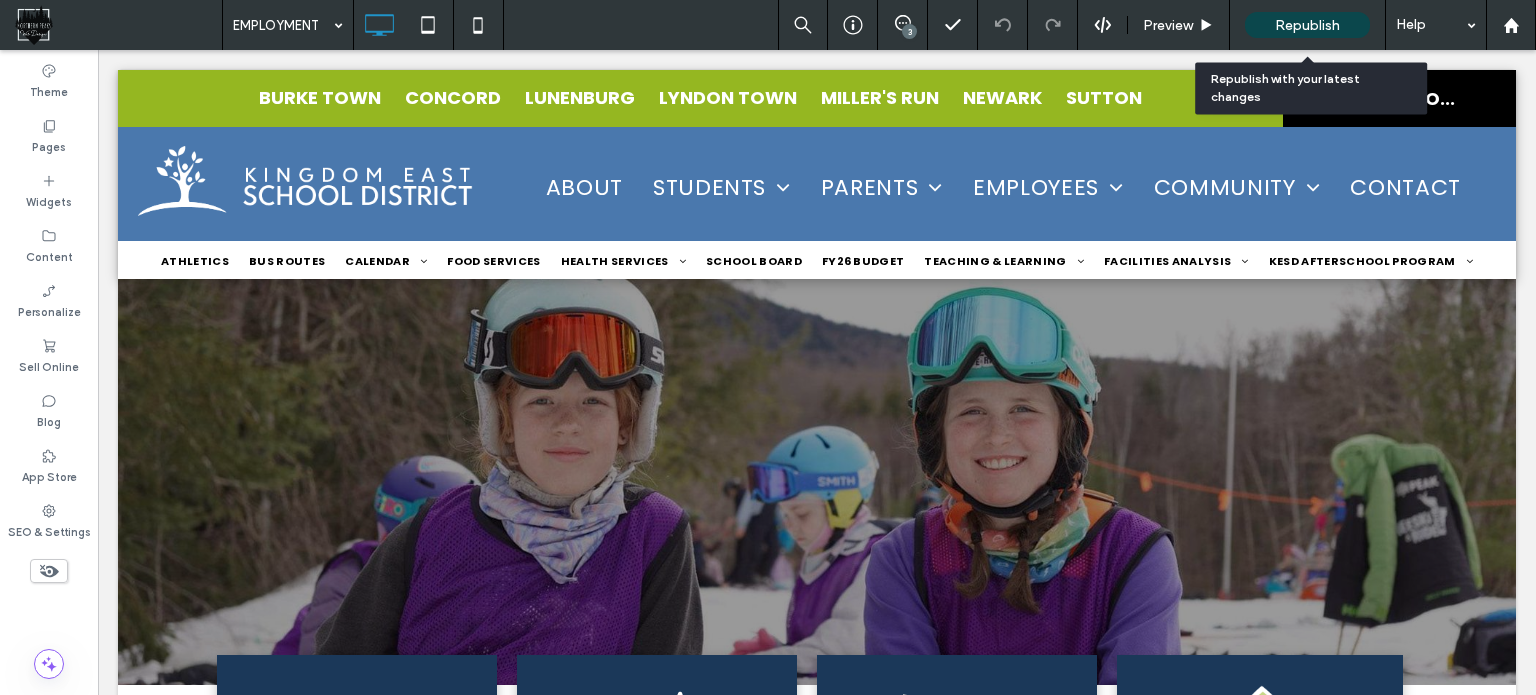 click on "Republish" at bounding box center [1307, 25] 